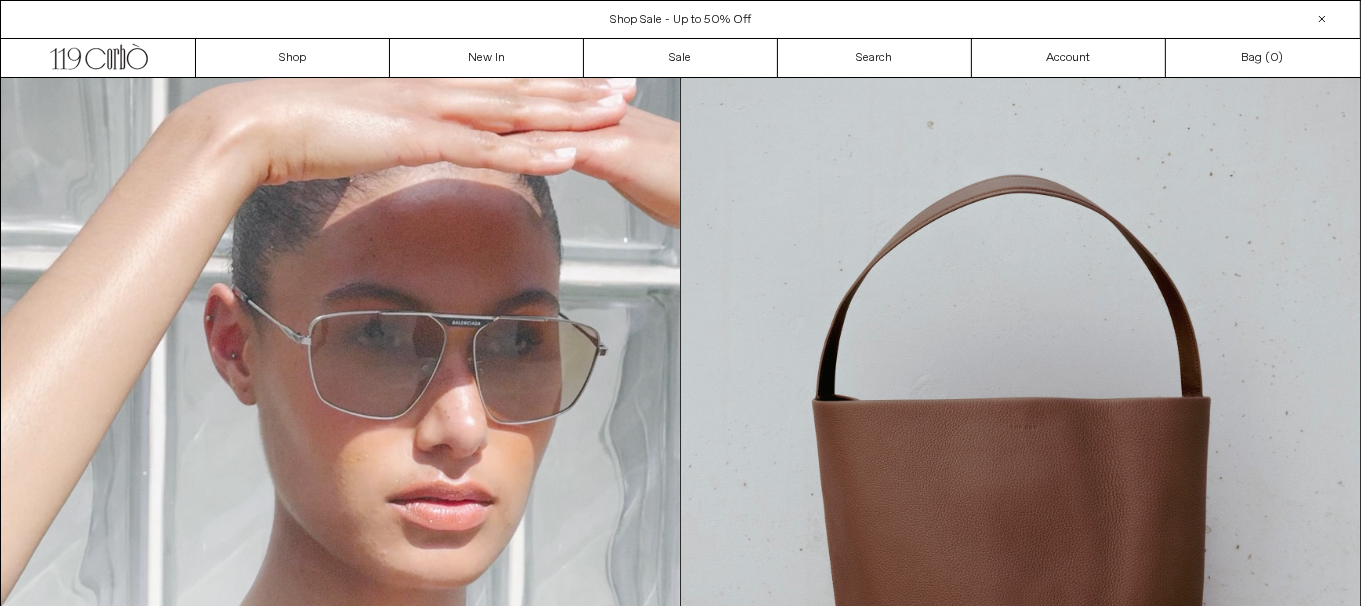 scroll, scrollTop: 0, scrollLeft: 0, axis: both 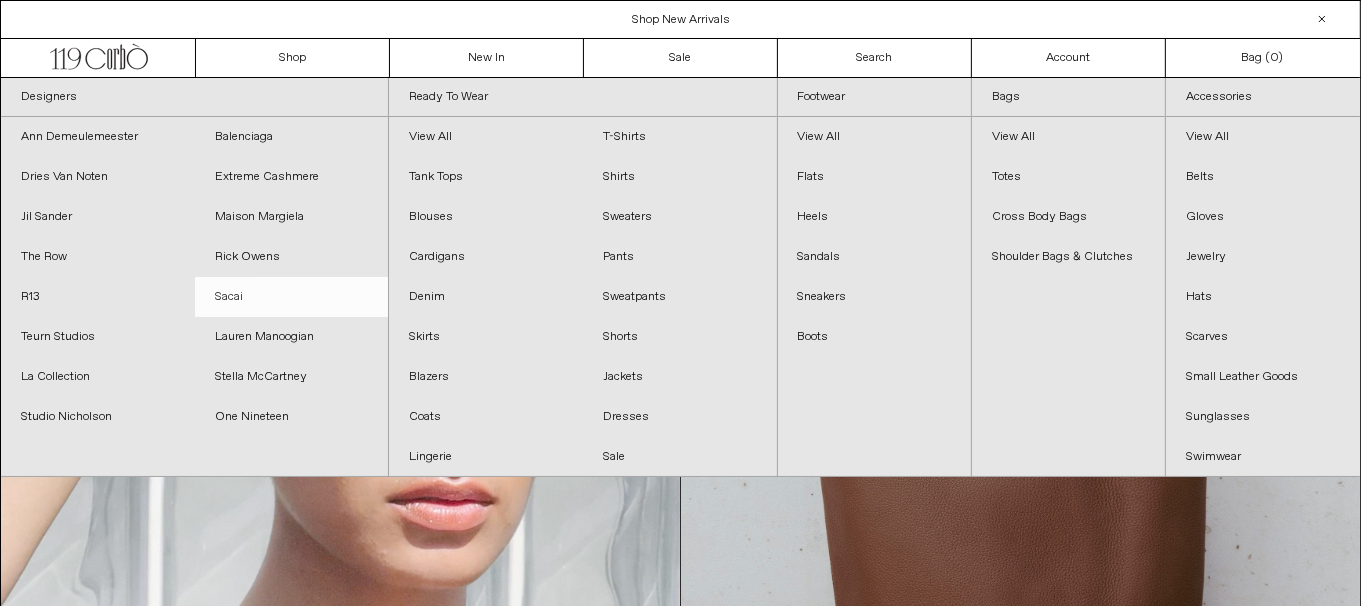 click on "Sacai" at bounding box center (292, 297) 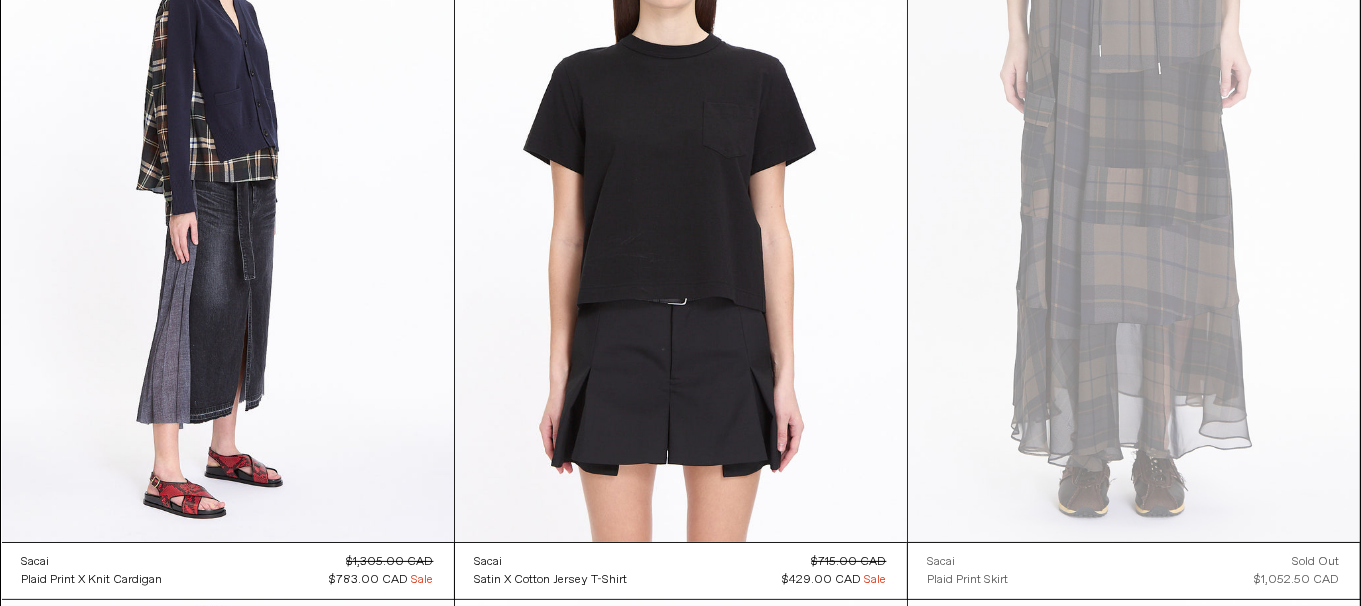 scroll, scrollTop: 300, scrollLeft: 0, axis: vertical 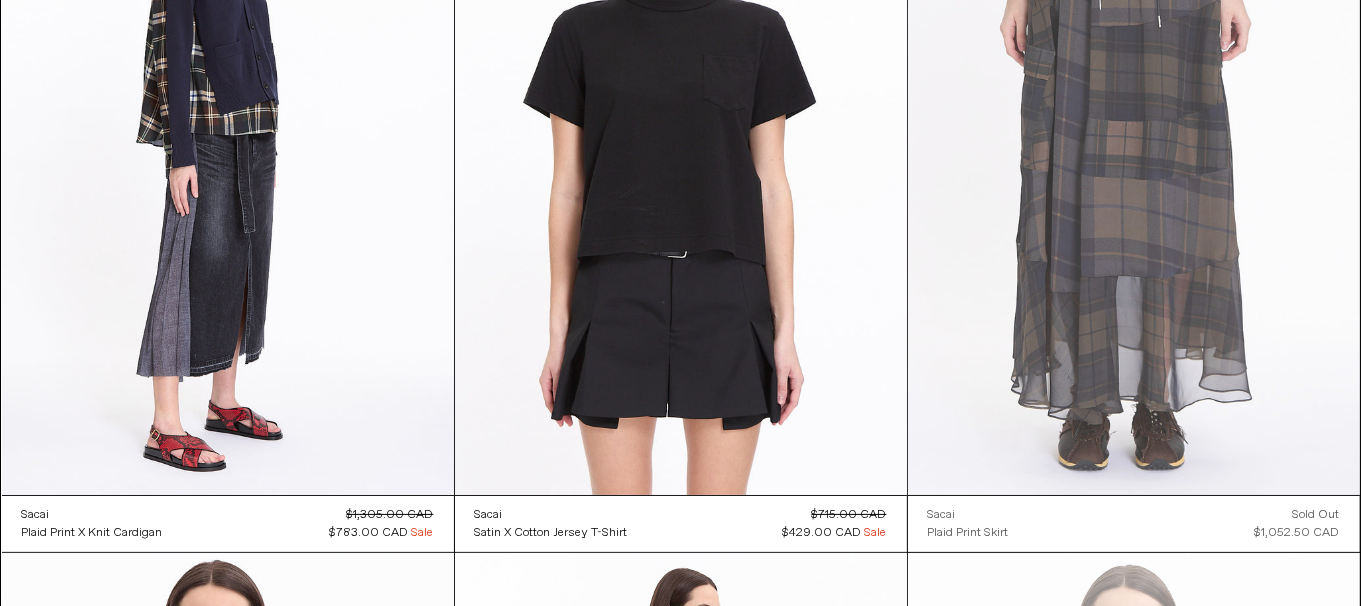 click at bounding box center [1134, 156] 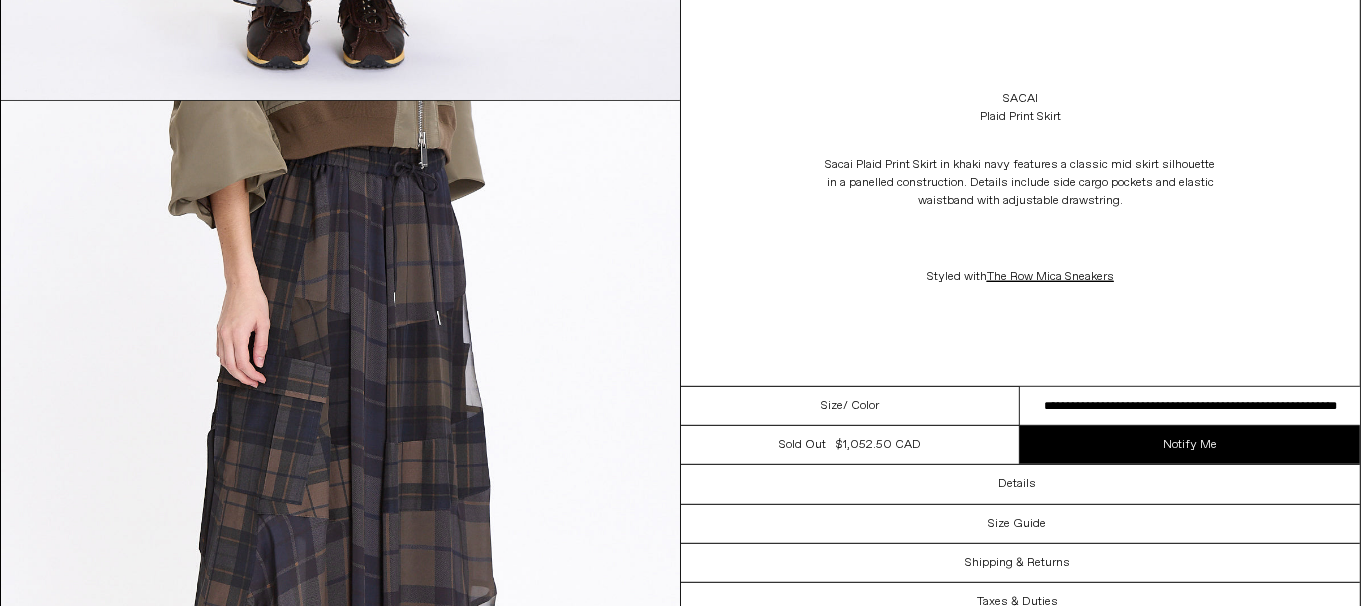 scroll, scrollTop: 1099, scrollLeft: 0, axis: vertical 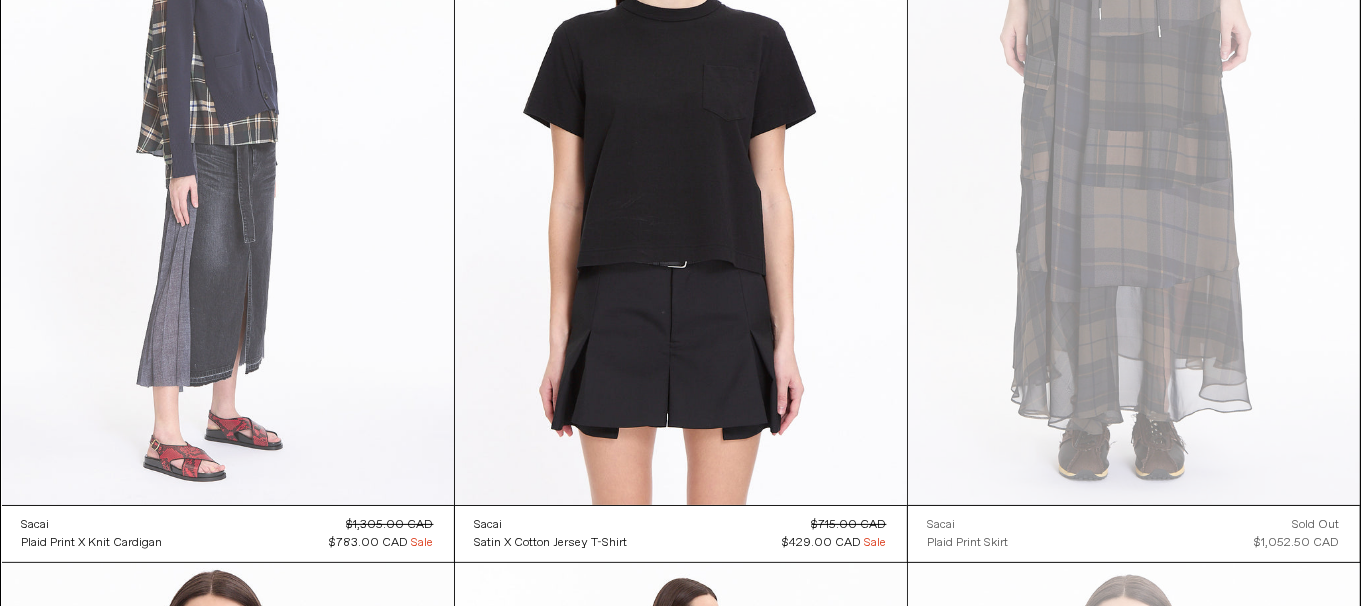 click at bounding box center [228, 166] 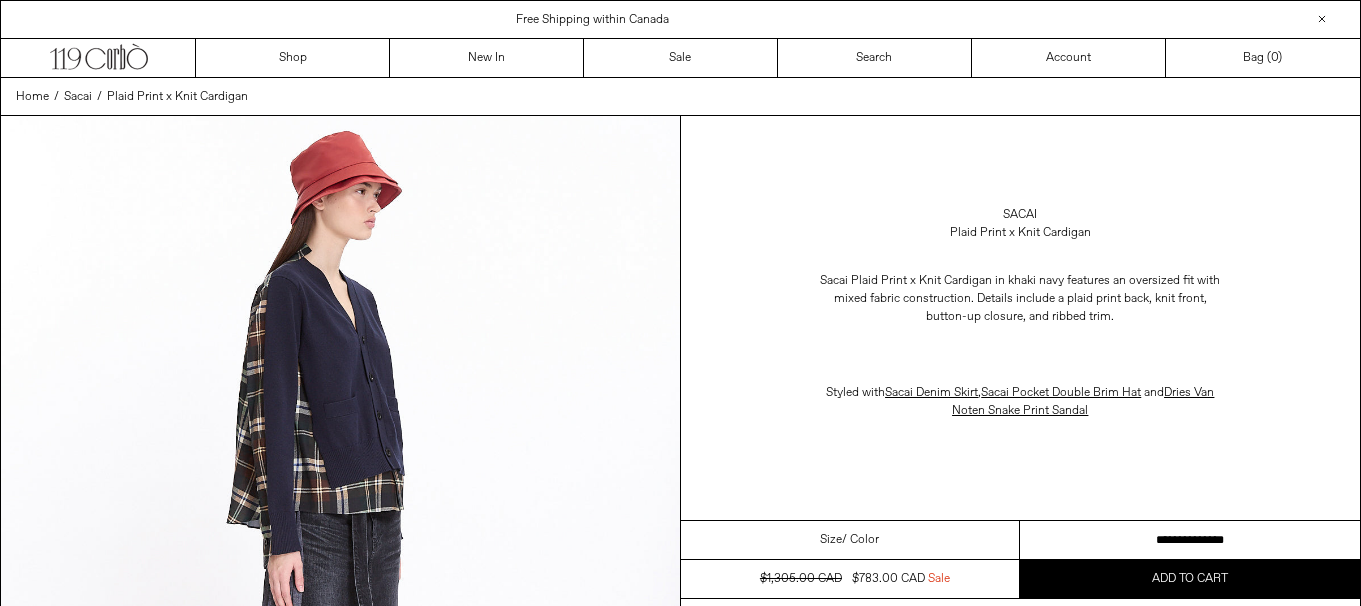 scroll, scrollTop: 0, scrollLeft: 0, axis: both 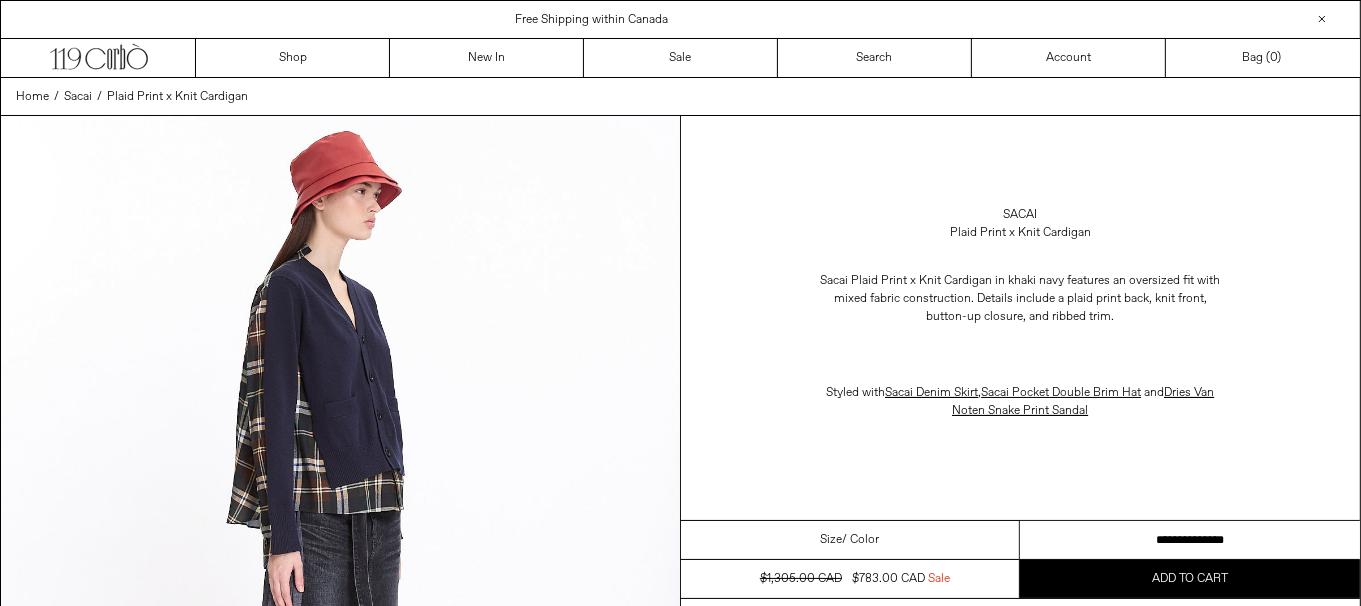 drag, startPoint x: 1142, startPoint y: 538, endPoint x: 1167, endPoint y: 538, distance: 25 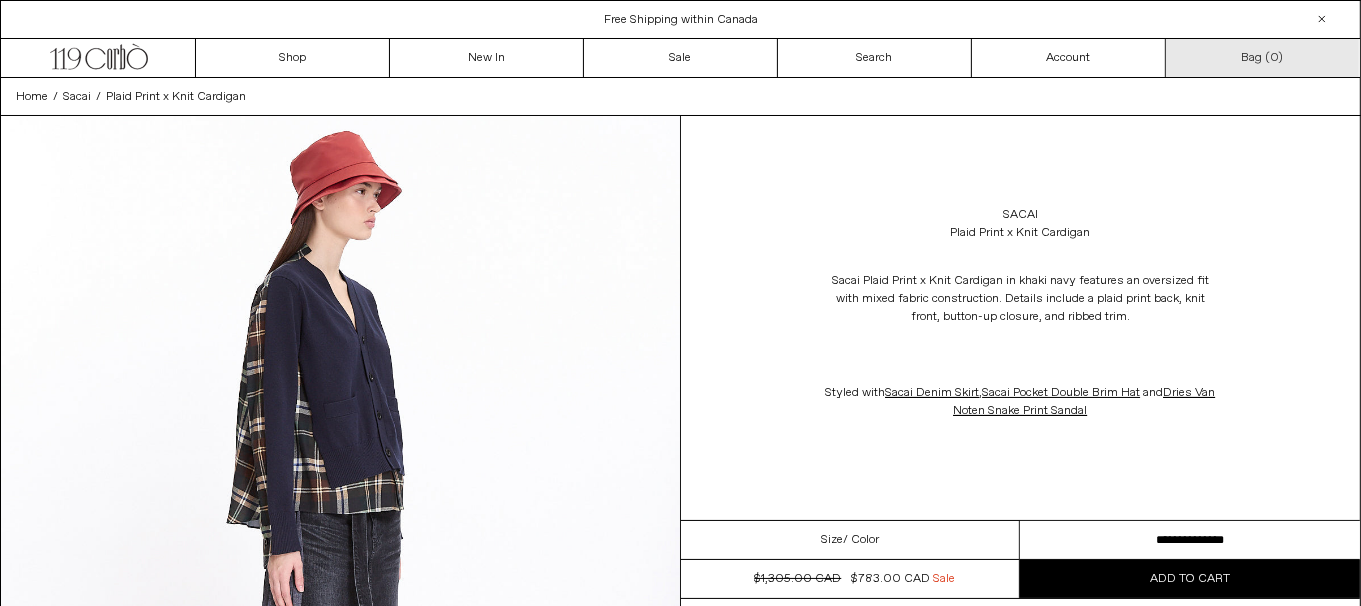 scroll, scrollTop: 0, scrollLeft: 0, axis: both 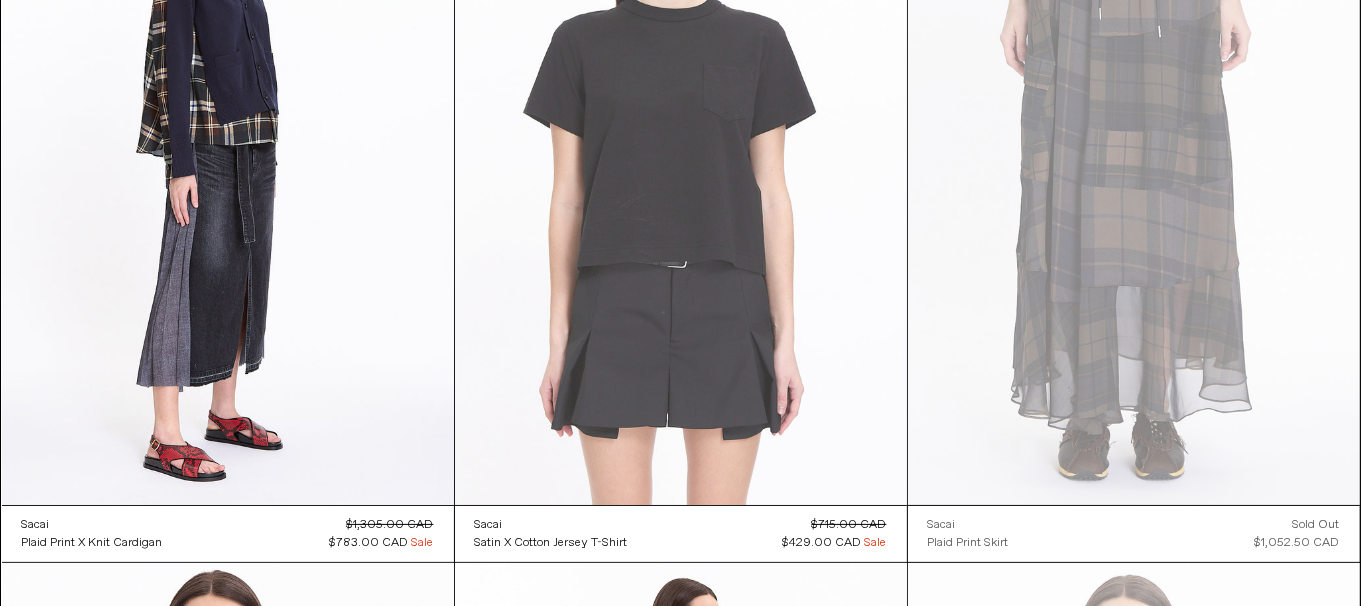 click at bounding box center (681, 166) 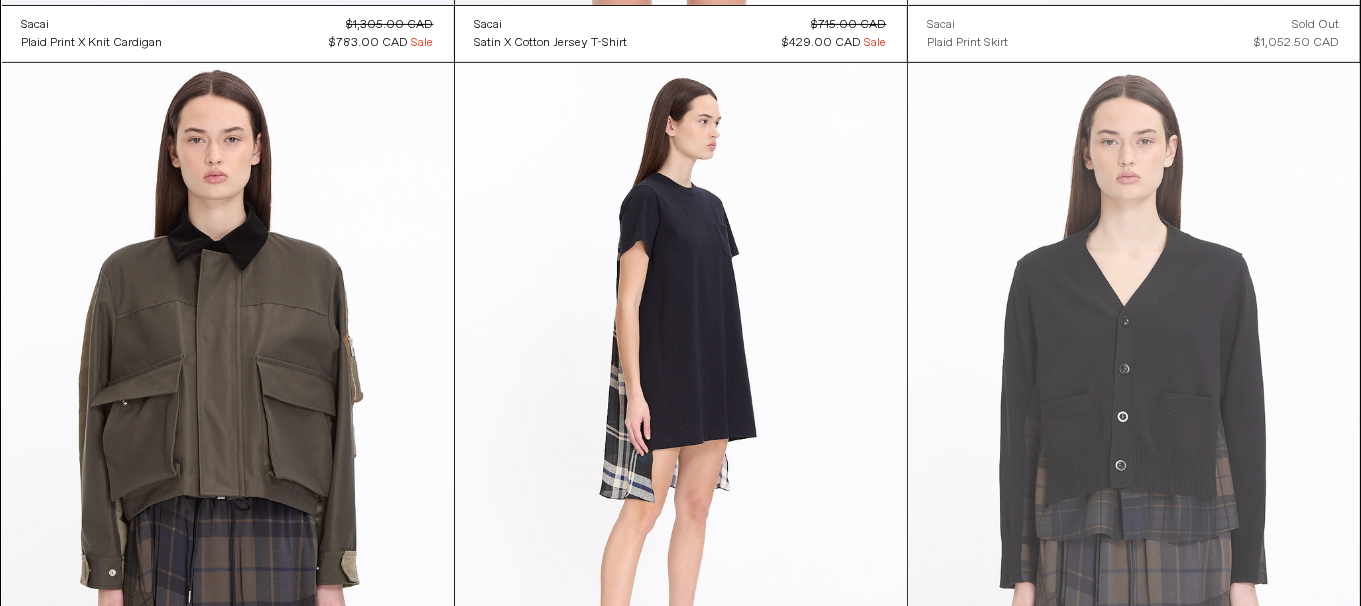 scroll, scrollTop: 0, scrollLeft: 0, axis: both 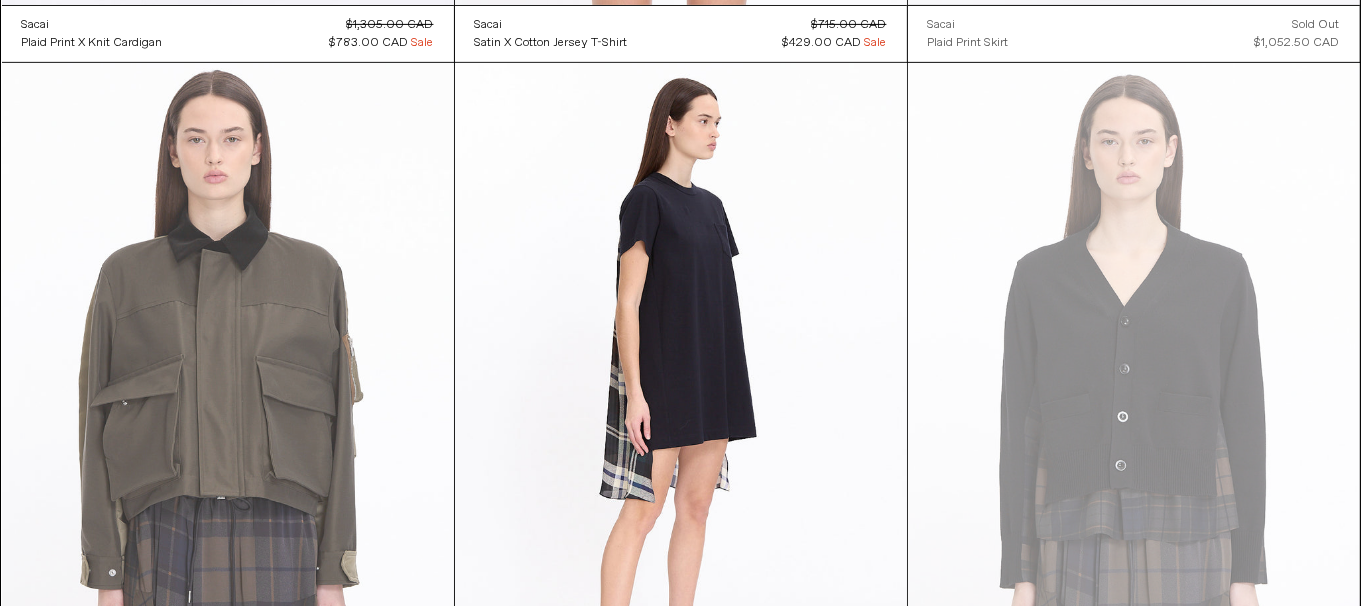 click at bounding box center (228, 402) 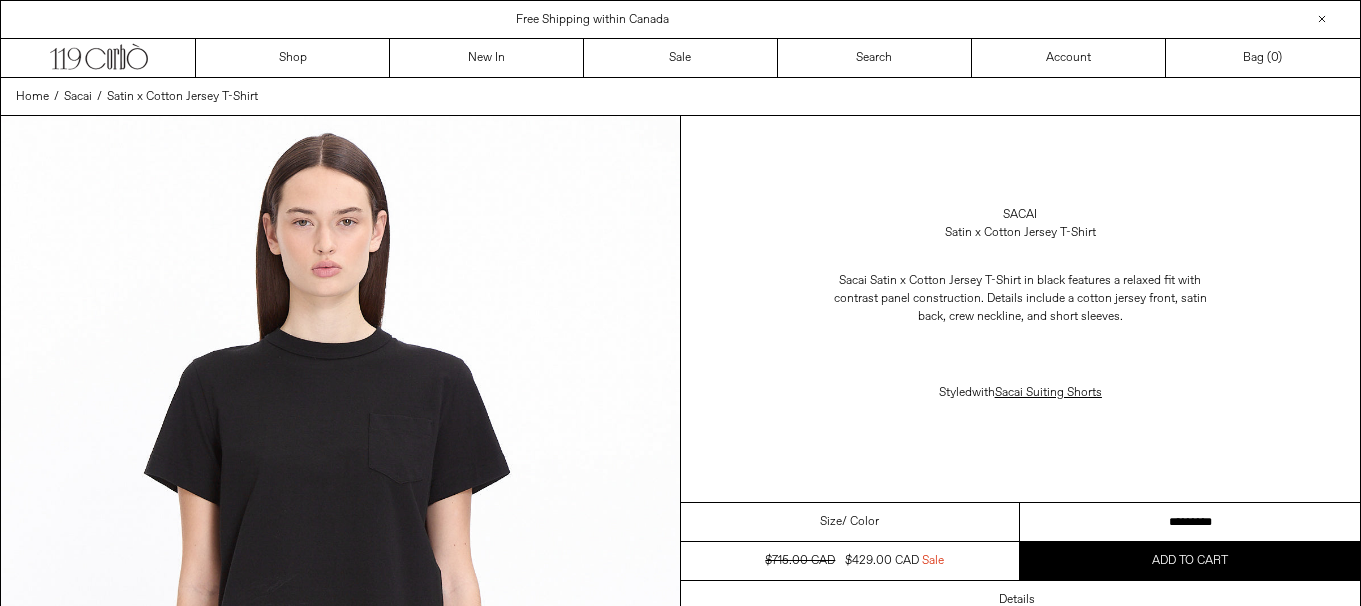 scroll, scrollTop: 0, scrollLeft: 0, axis: both 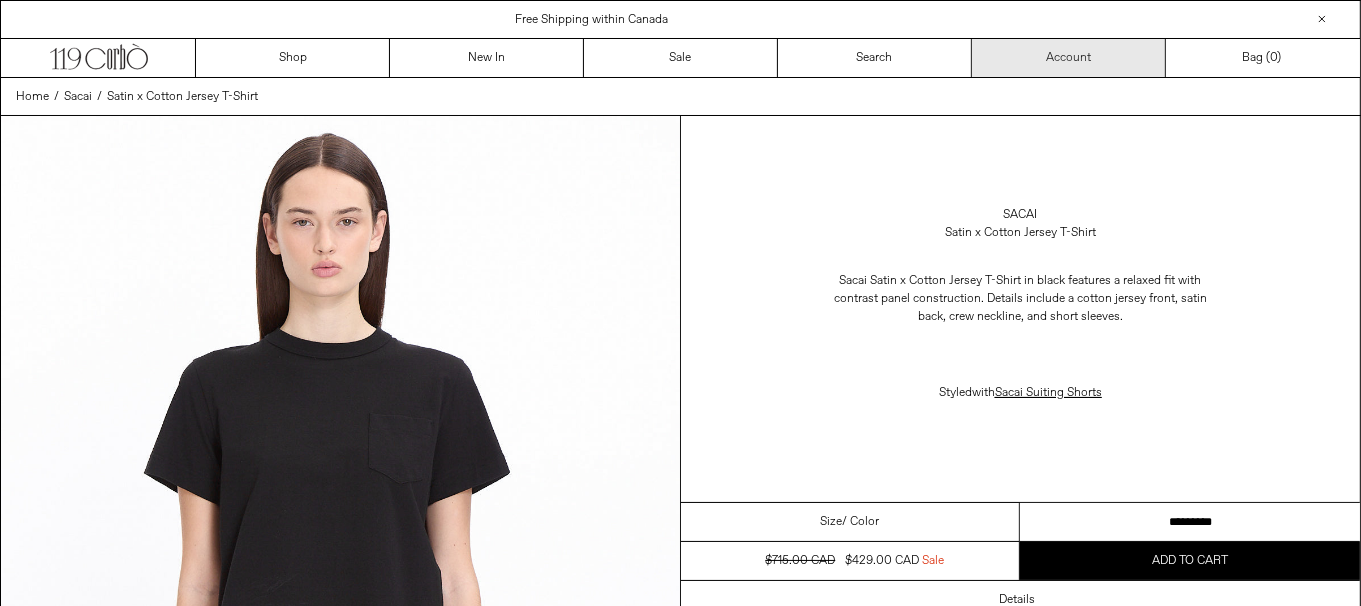drag, startPoint x: 0, startPoint y: 0, endPoint x: 1098, endPoint y: 48, distance: 1099.0487 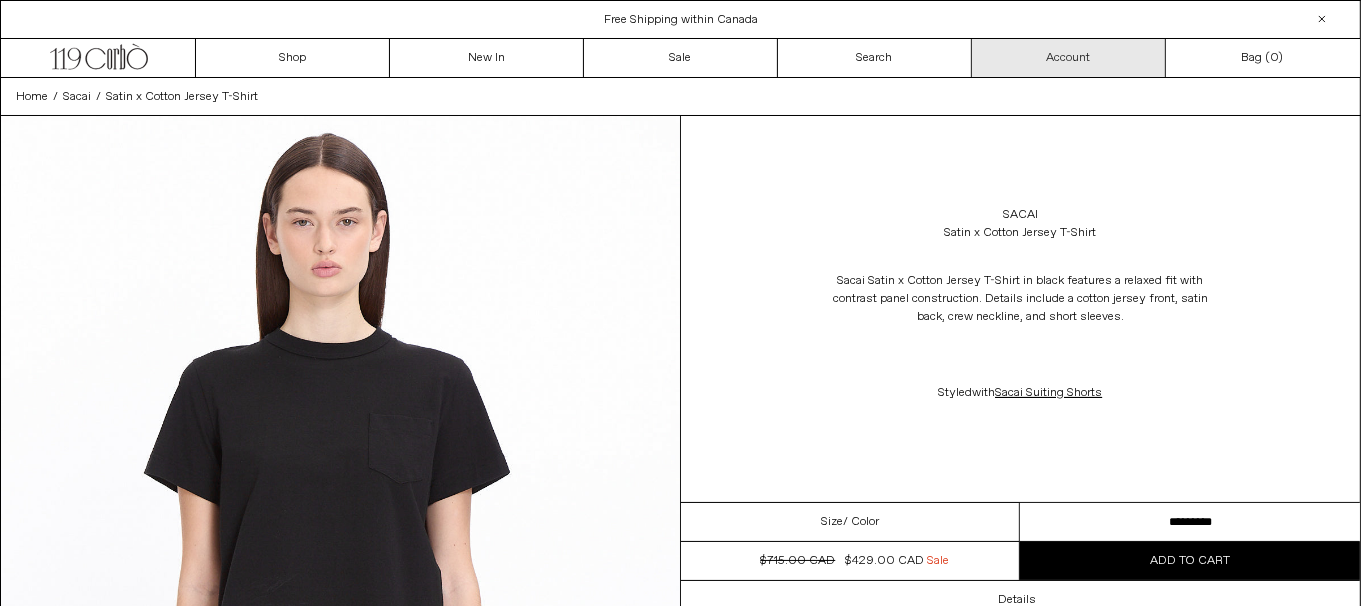 scroll, scrollTop: 0, scrollLeft: 0, axis: both 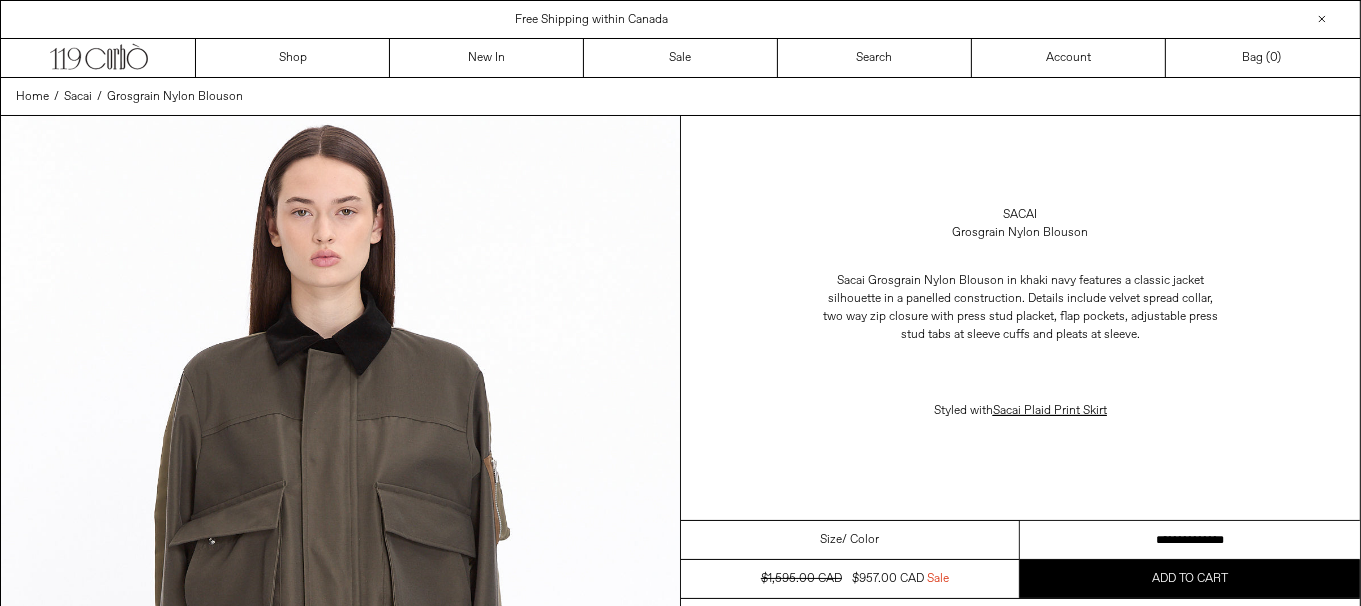 click on "**********" at bounding box center [1190, 540] 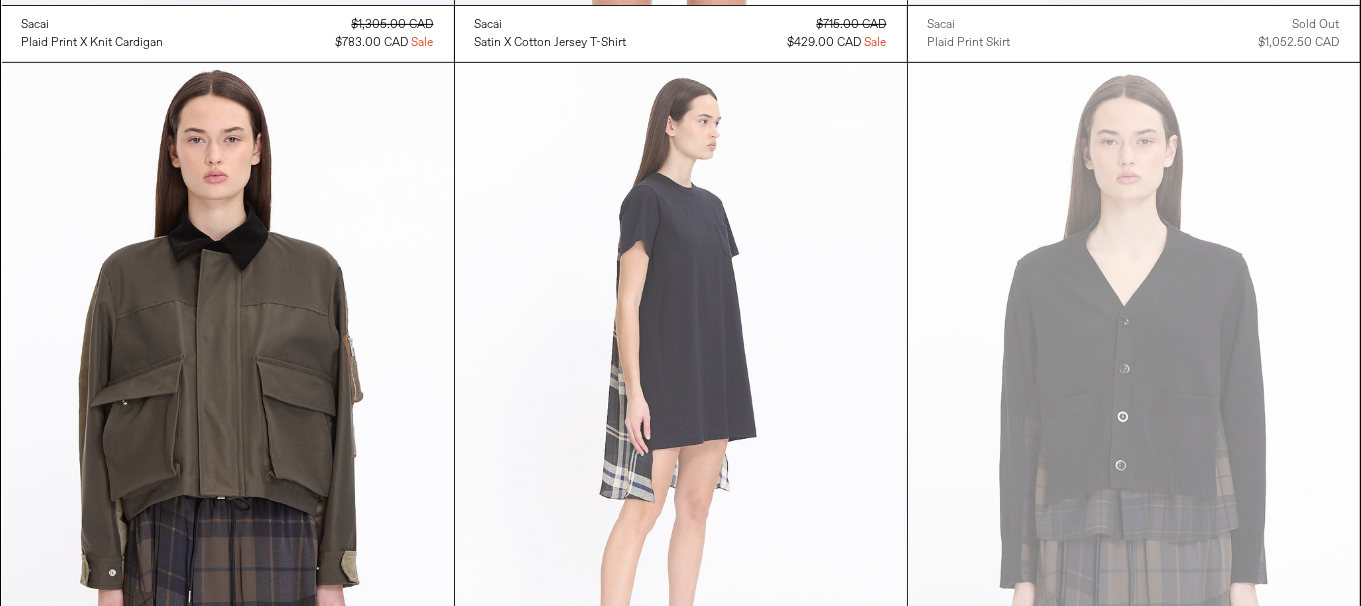 scroll, scrollTop: 790, scrollLeft: 0, axis: vertical 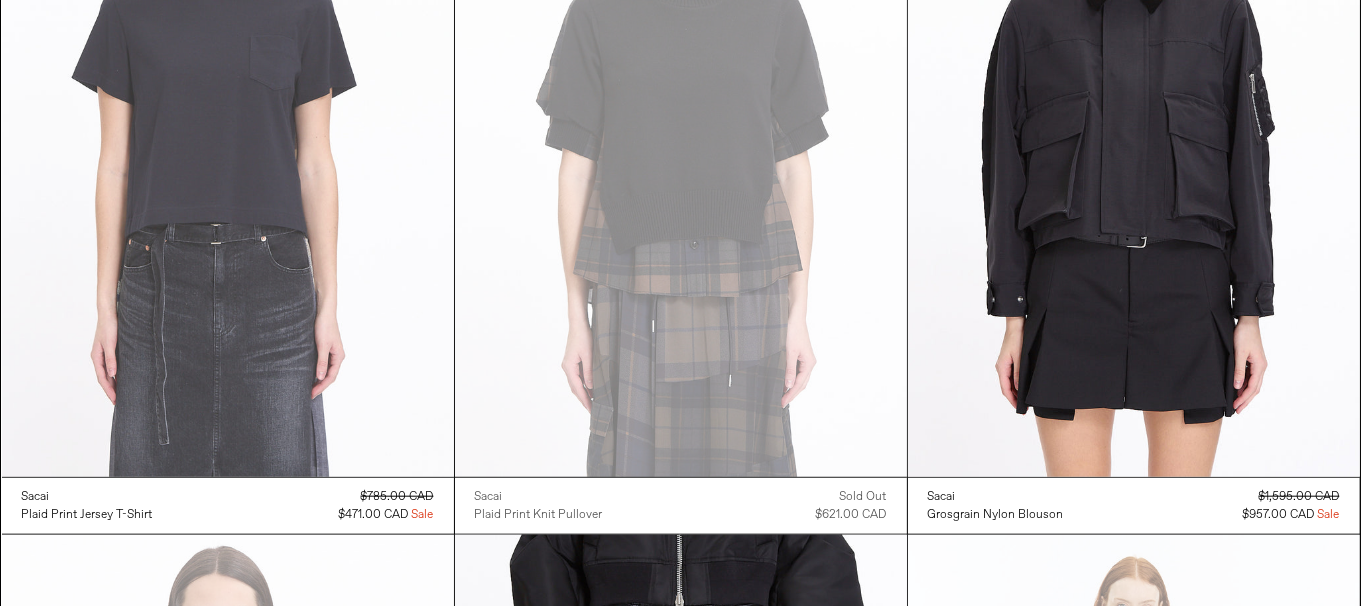 click at bounding box center (228, 138) 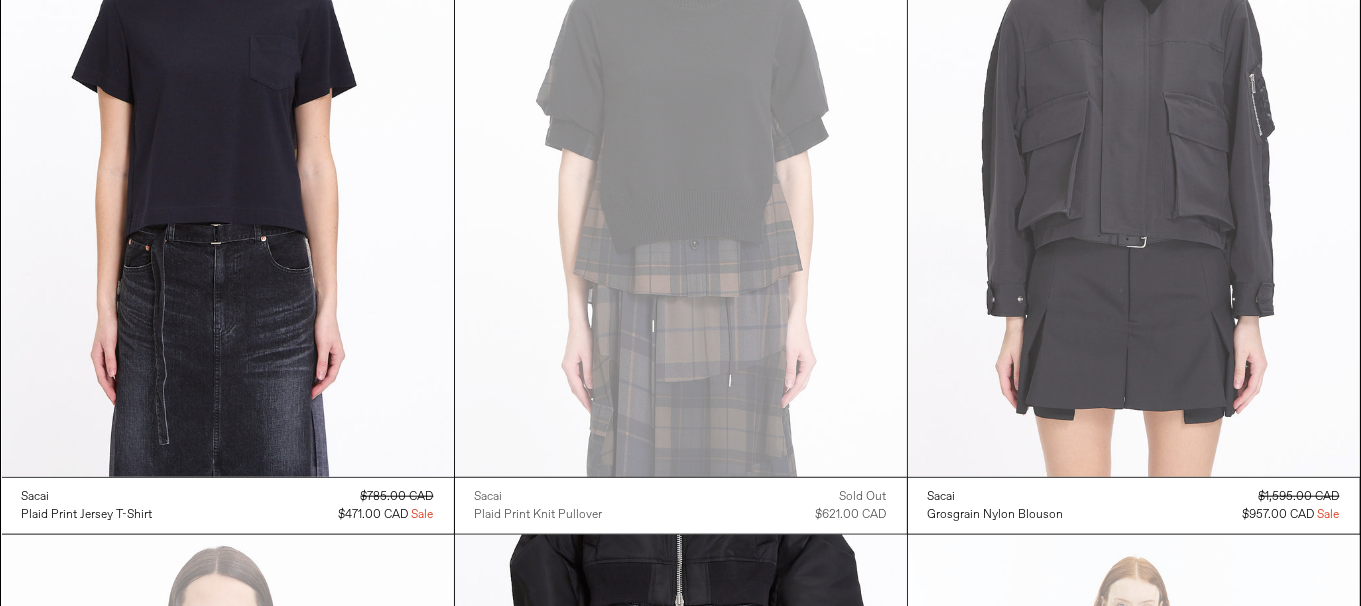 click at bounding box center [1134, 138] 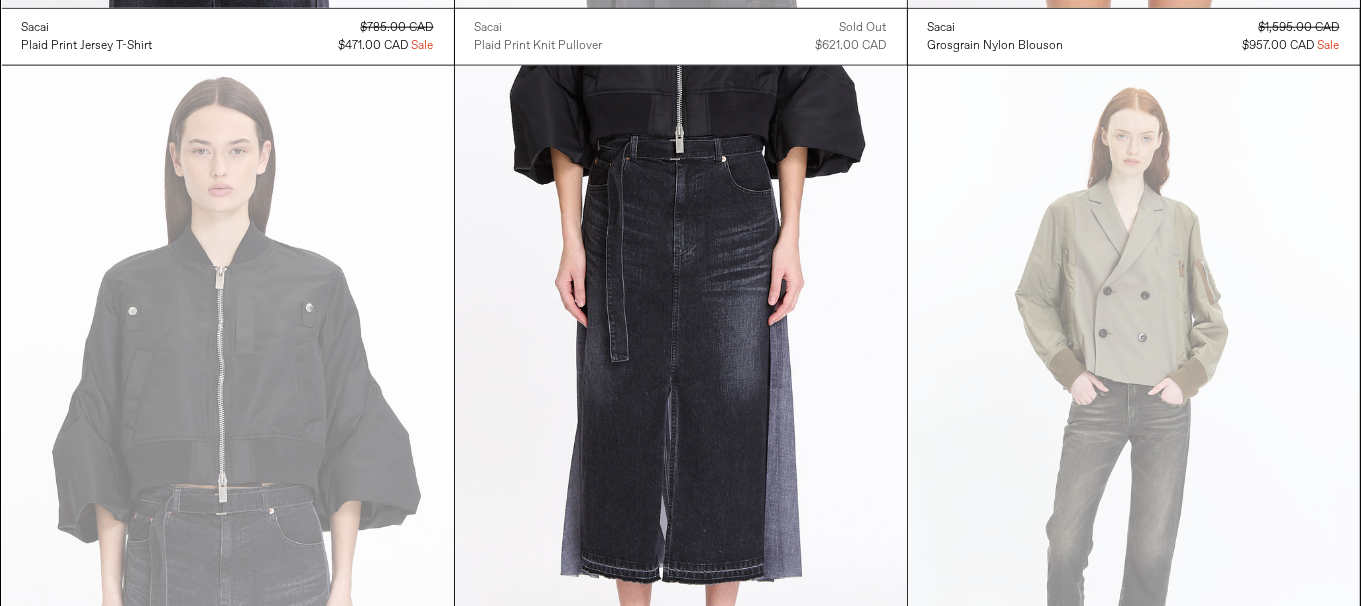 scroll, scrollTop: 2490, scrollLeft: 0, axis: vertical 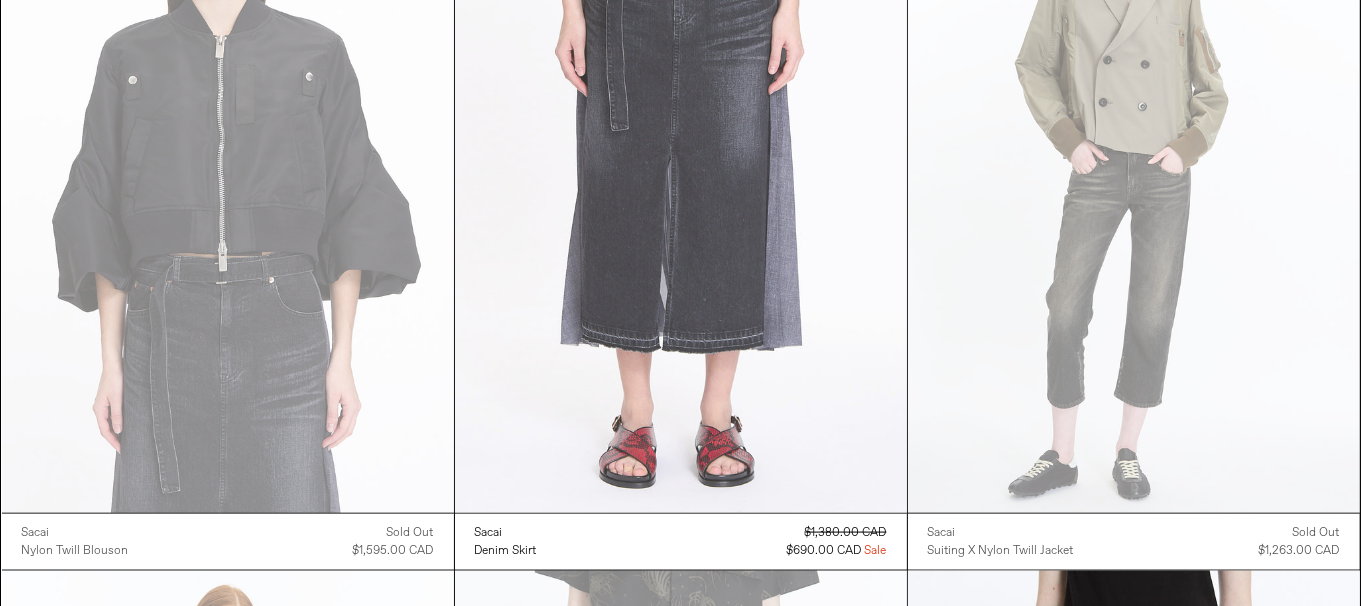 click at bounding box center [681, 174] 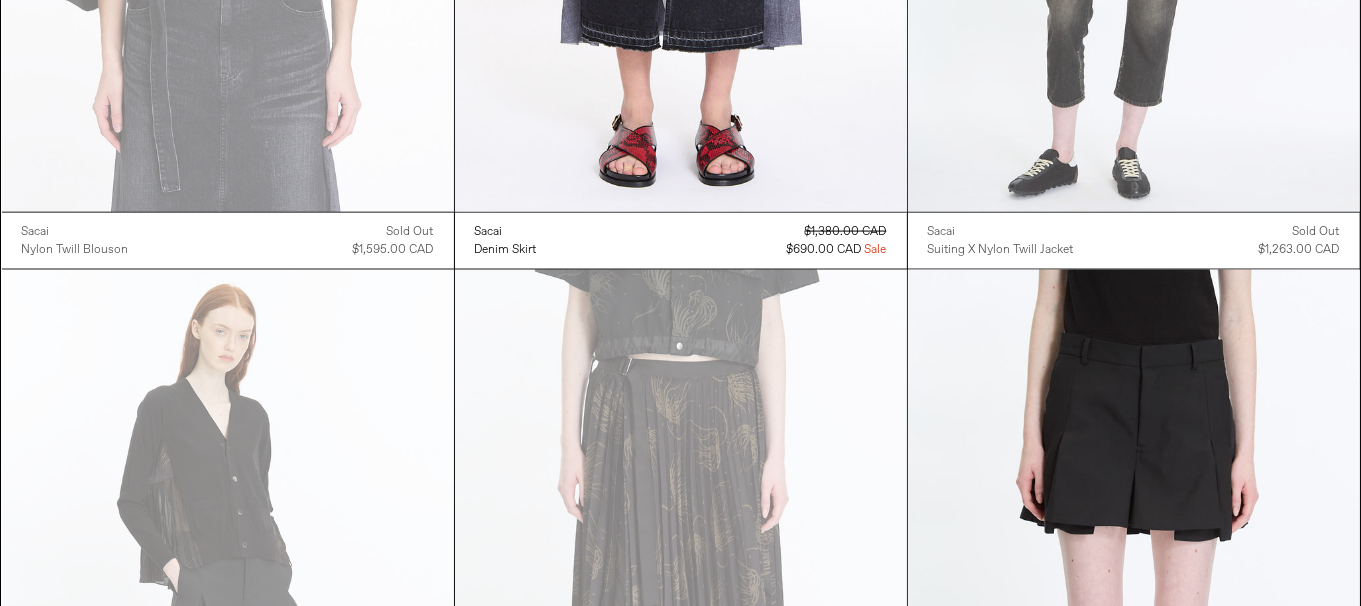 scroll, scrollTop: 2990, scrollLeft: 0, axis: vertical 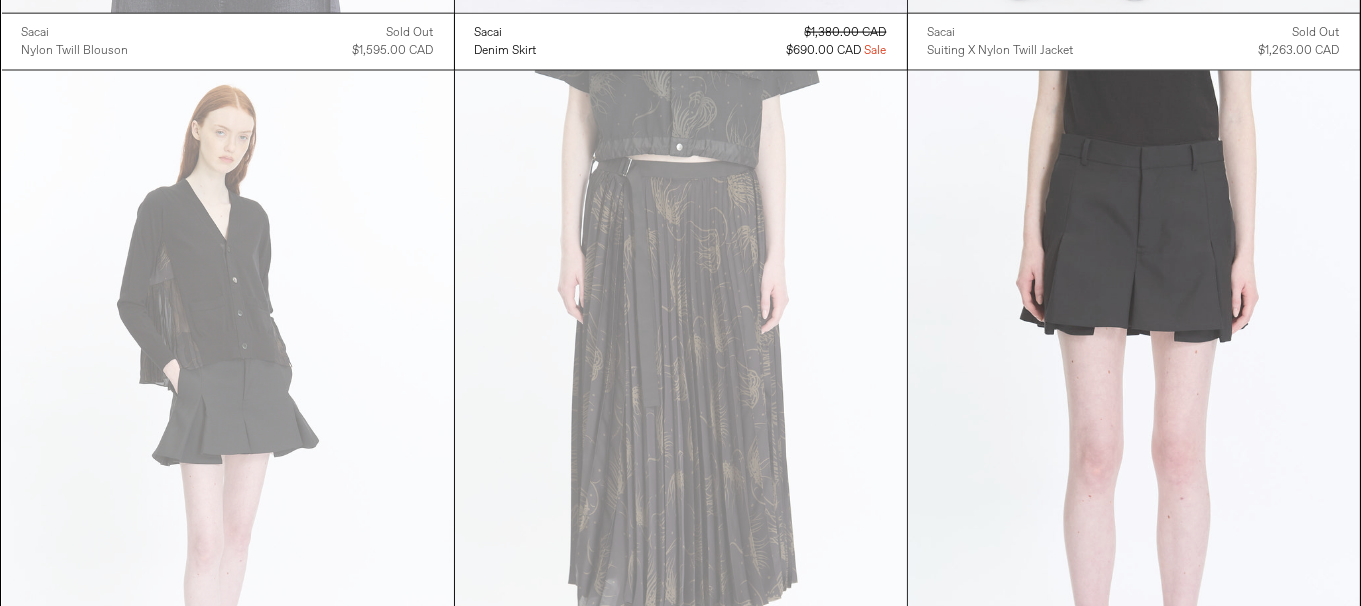 click at bounding box center (1134, 410) 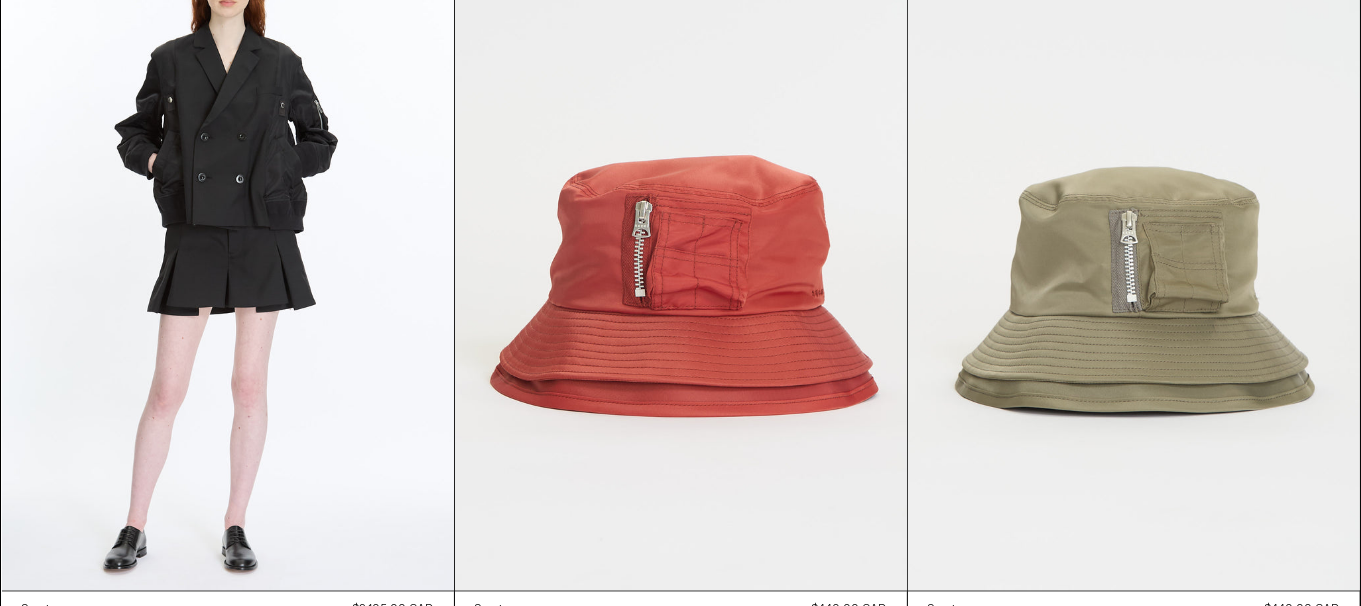 scroll, scrollTop: 3990, scrollLeft: 0, axis: vertical 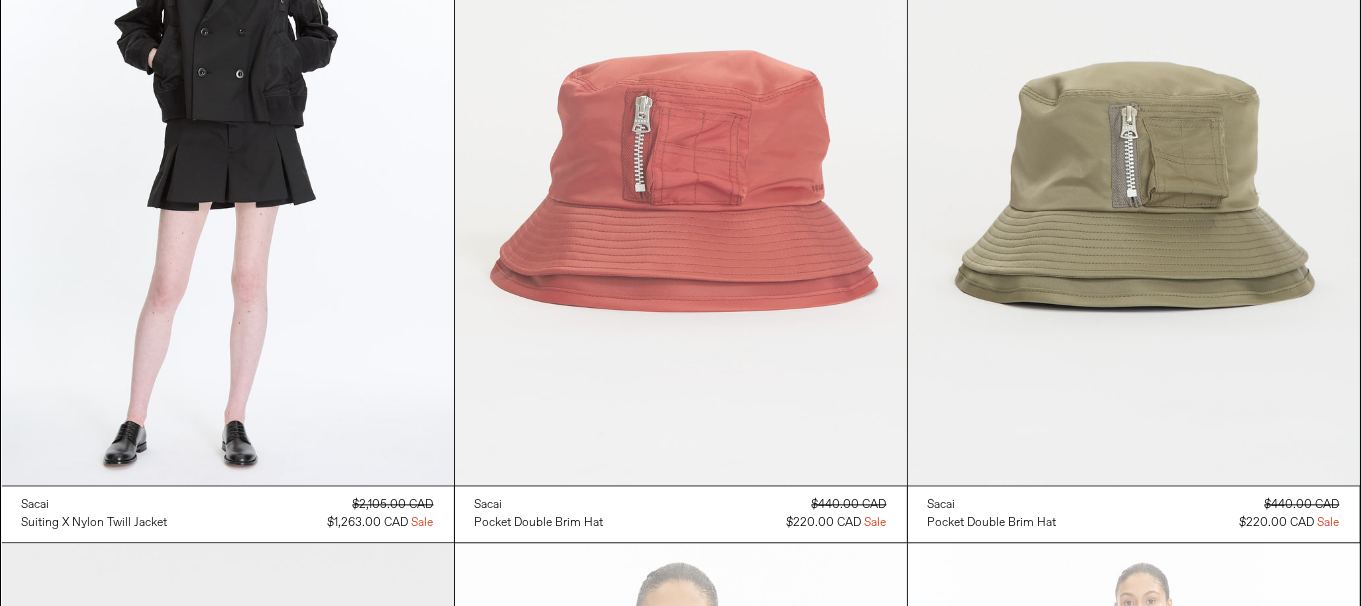 click at bounding box center [681, 146] 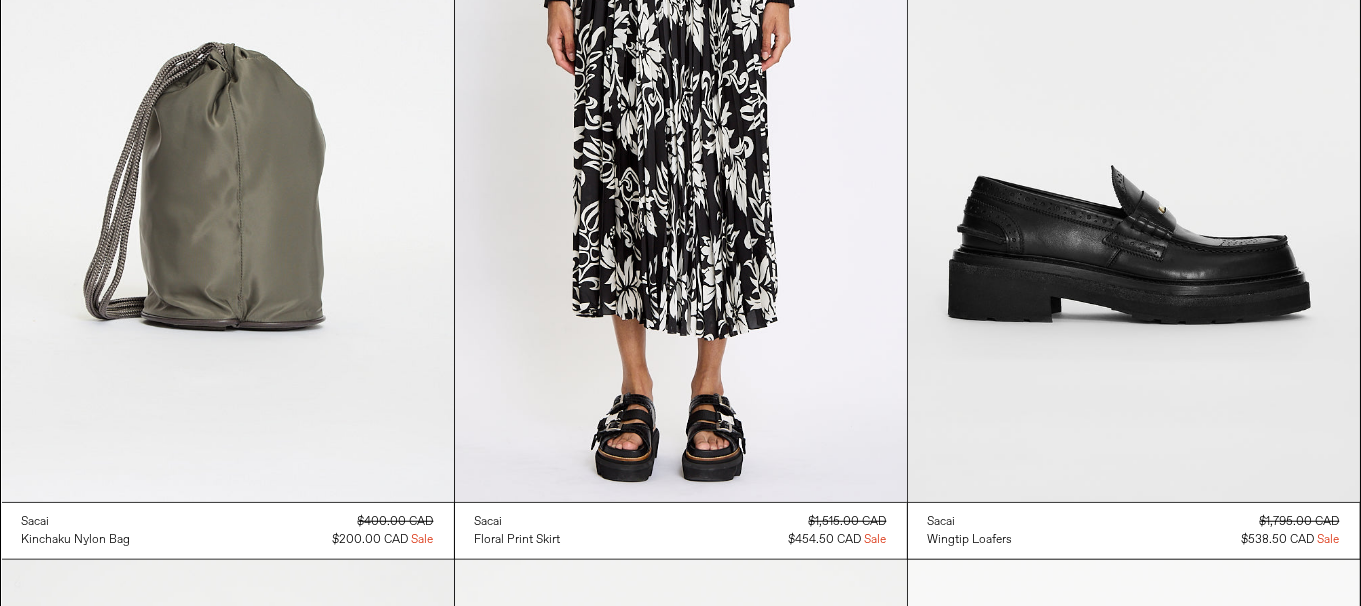 scroll, scrollTop: 8415, scrollLeft: 0, axis: vertical 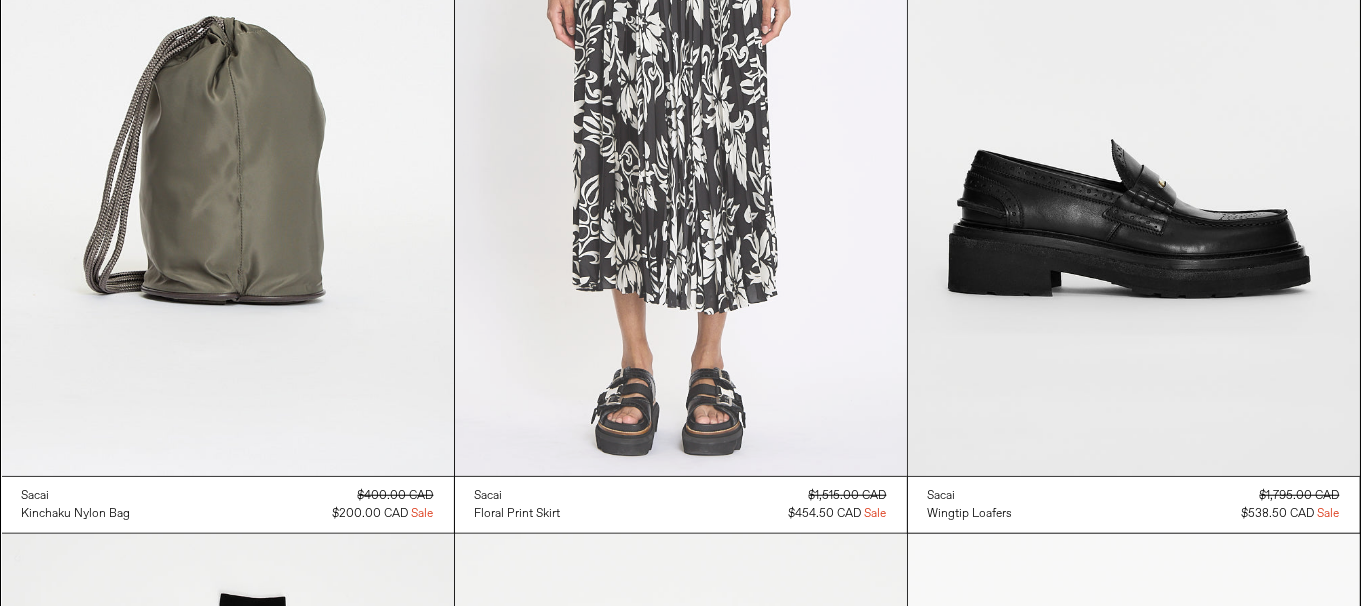 click at bounding box center (681, 137) 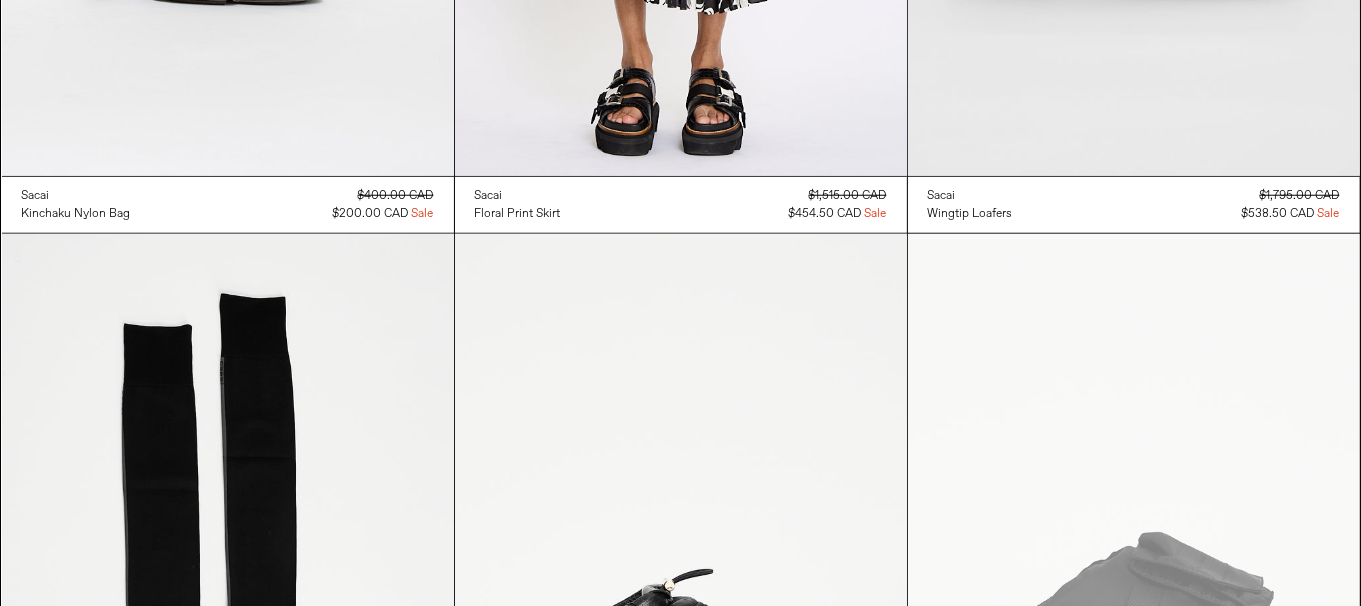 scroll, scrollTop: 8615, scrollLeft: 0, axis: vertical 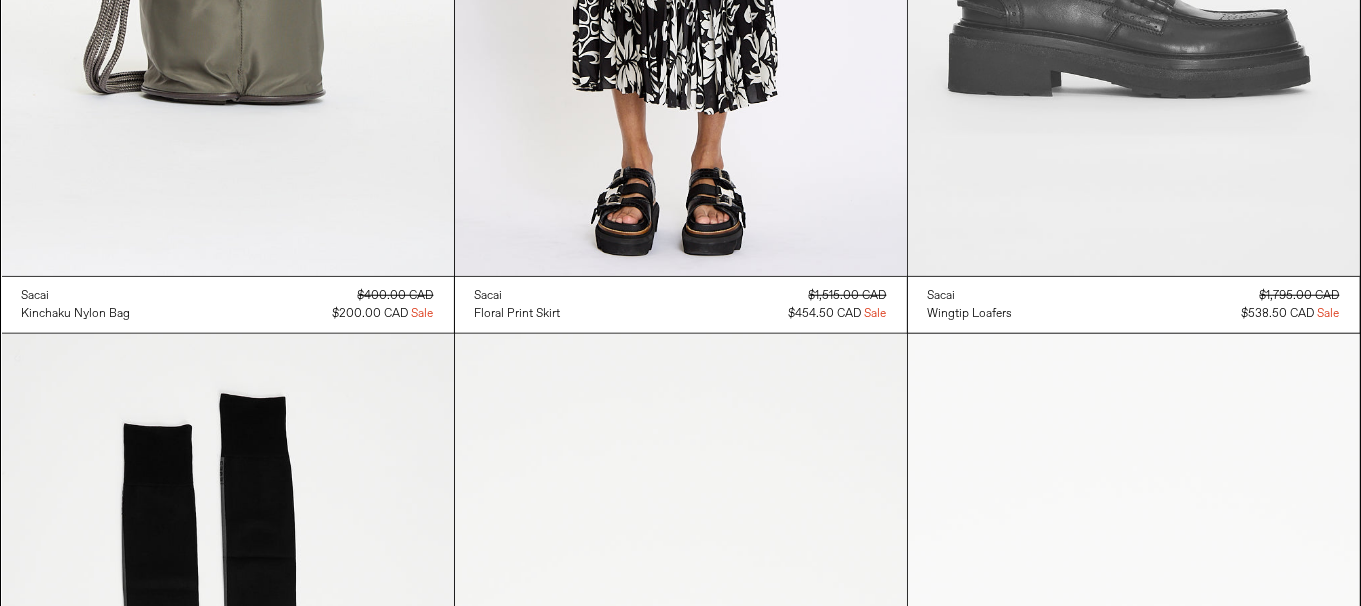 click at bounding box center (1134, -63) 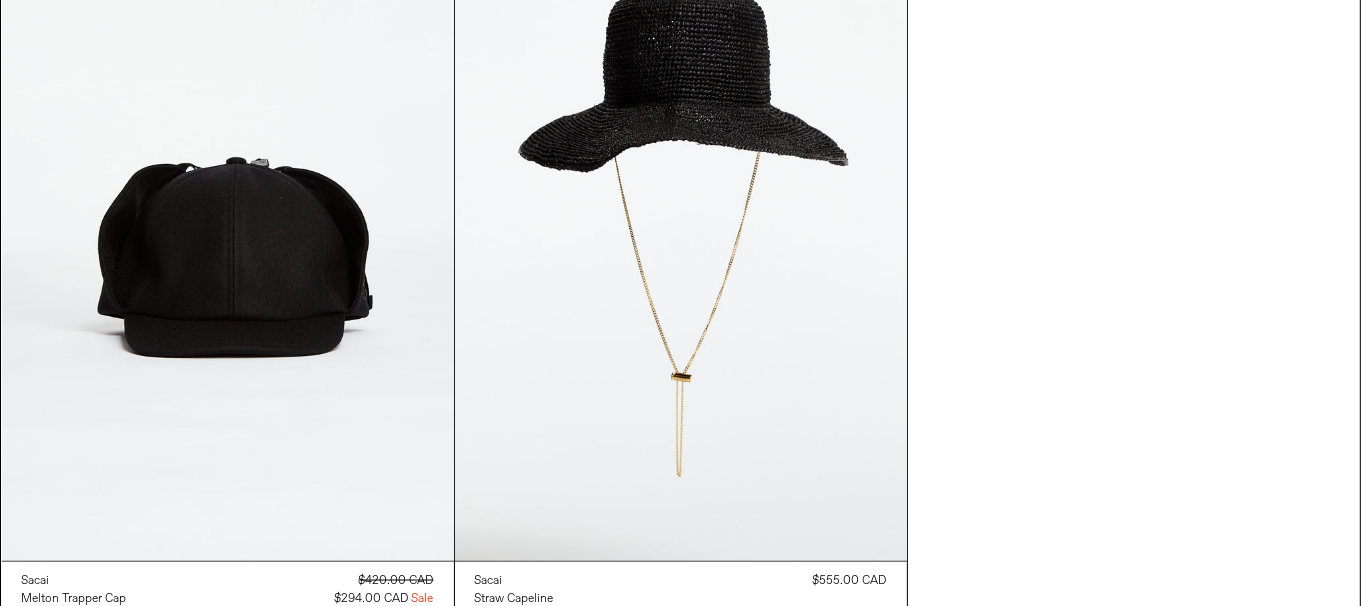 scroll, scrollTop: 9895, scrollLeft: 0, axis: vertical 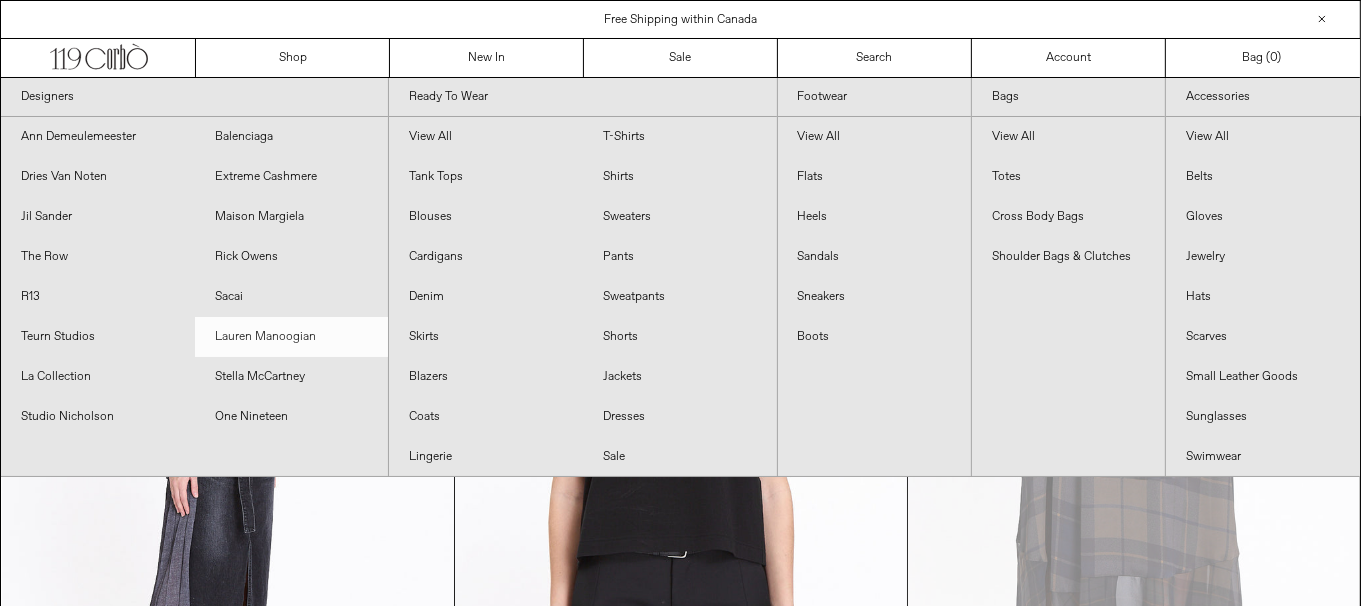 click on "Lauren Manoogian" at bounding box center (292, 337) 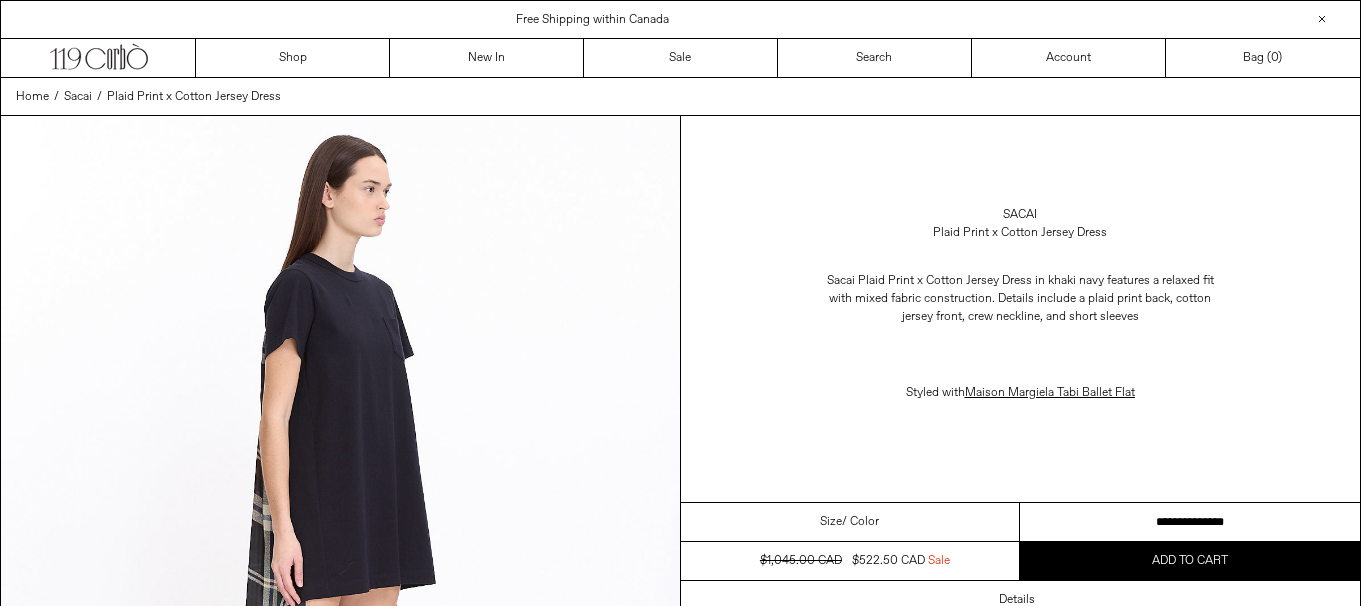 scroll, scrollTop: 0, scrollLeft: 0, axis: both 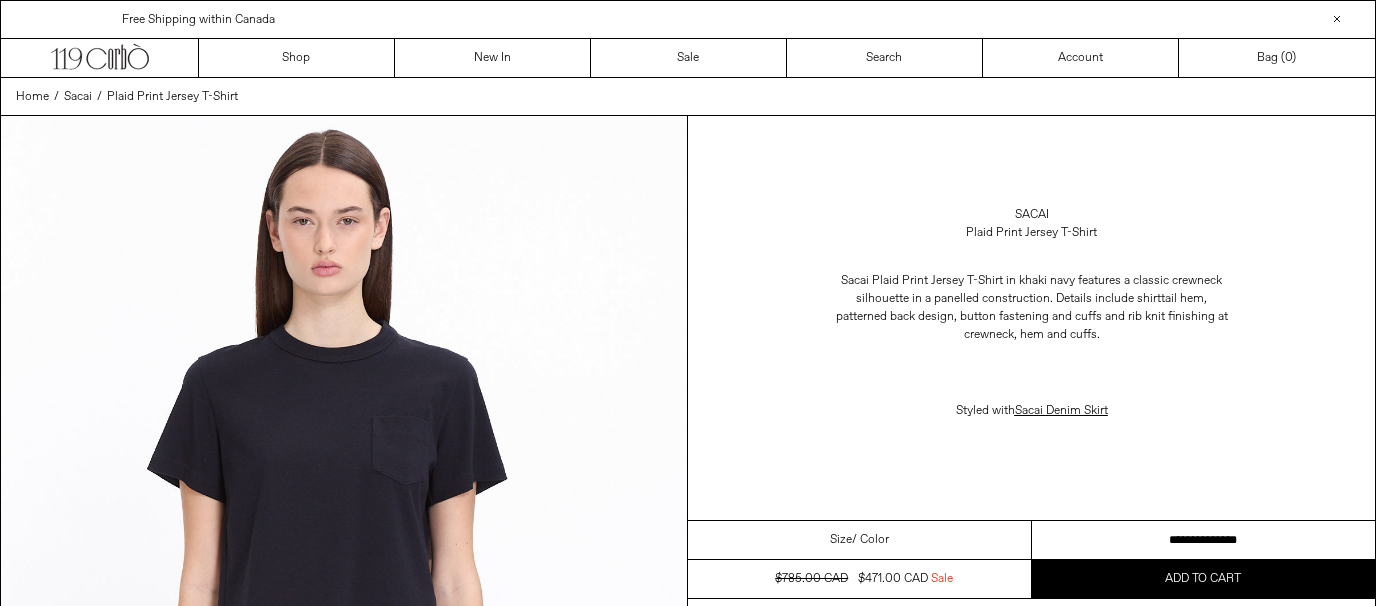 click on "**********" at bounding box center (1204, 540) 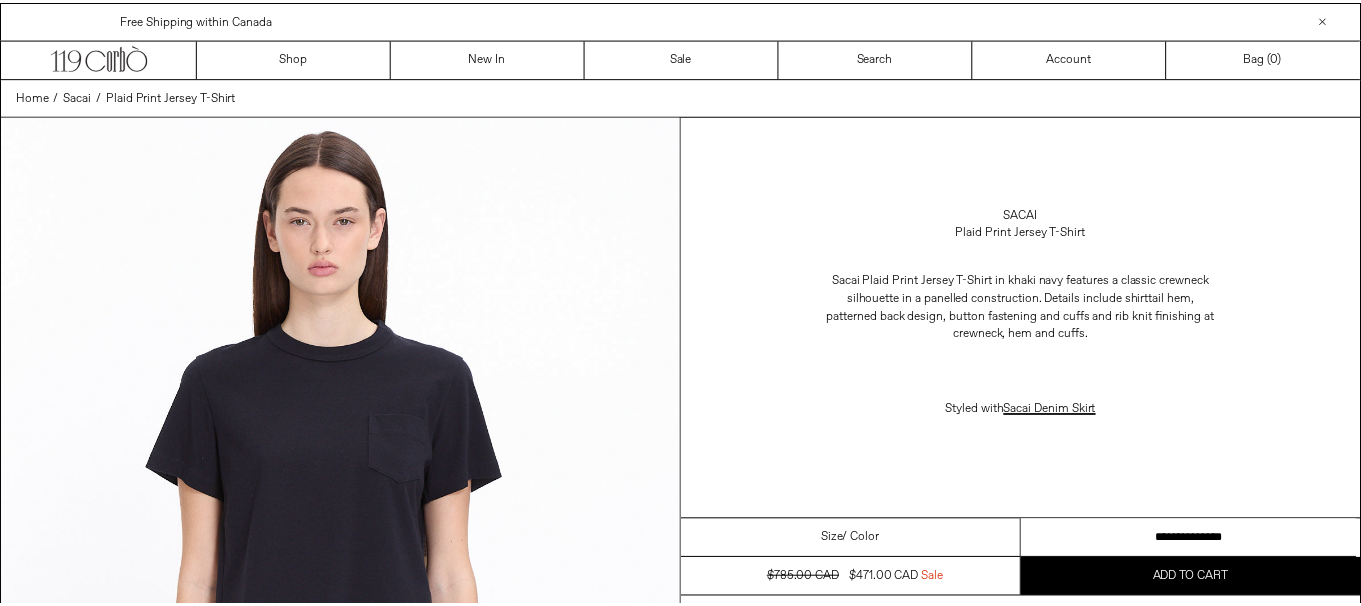 scroll, scrollTop: 0, scrollLeft: 0, axis: both 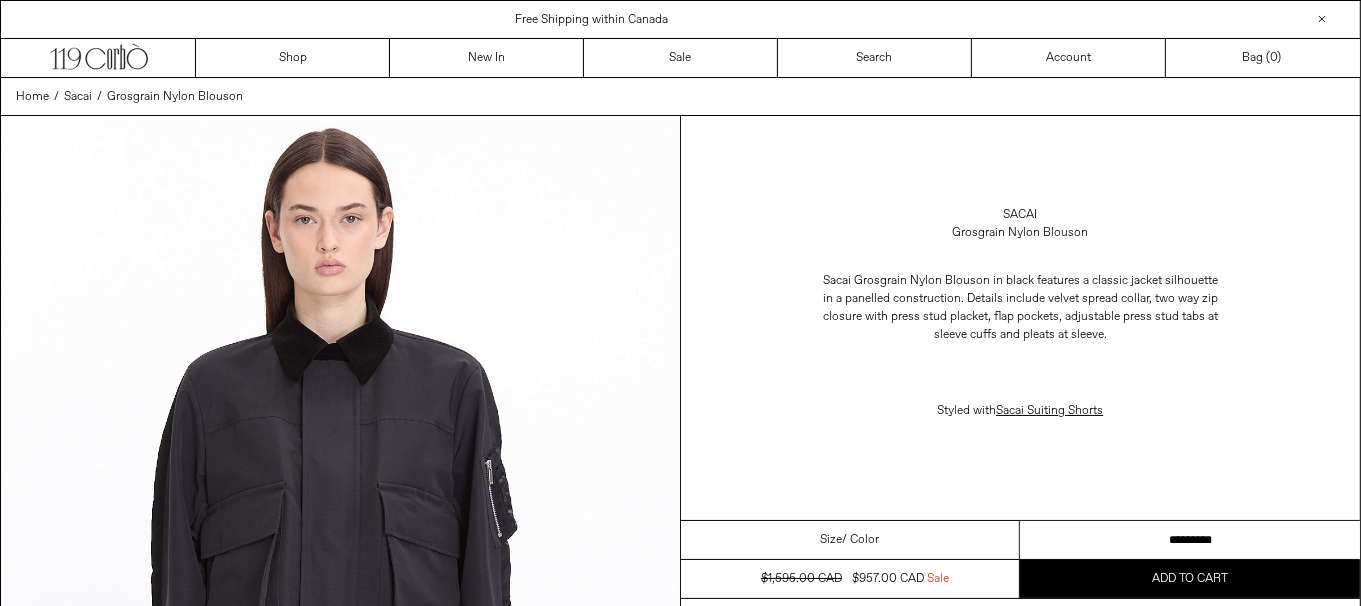 click on "**********" at bounding box center [1190, 540] 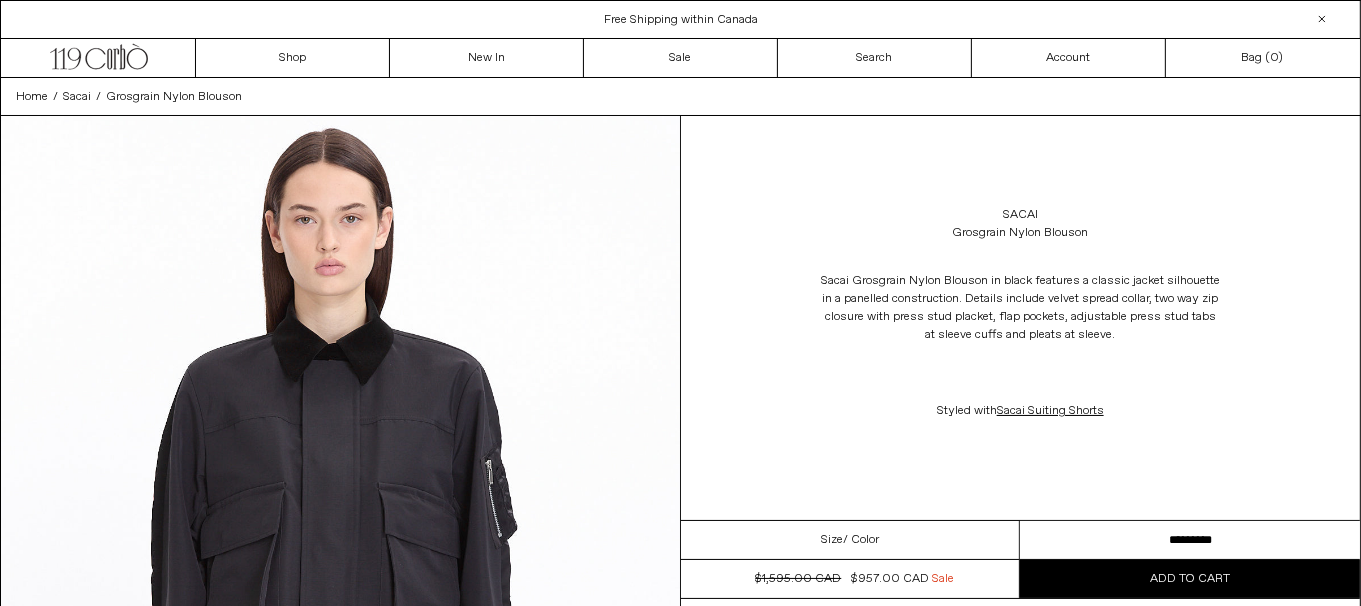 scroll, scrollTop: 0, scrollLeft: 0, axis: both 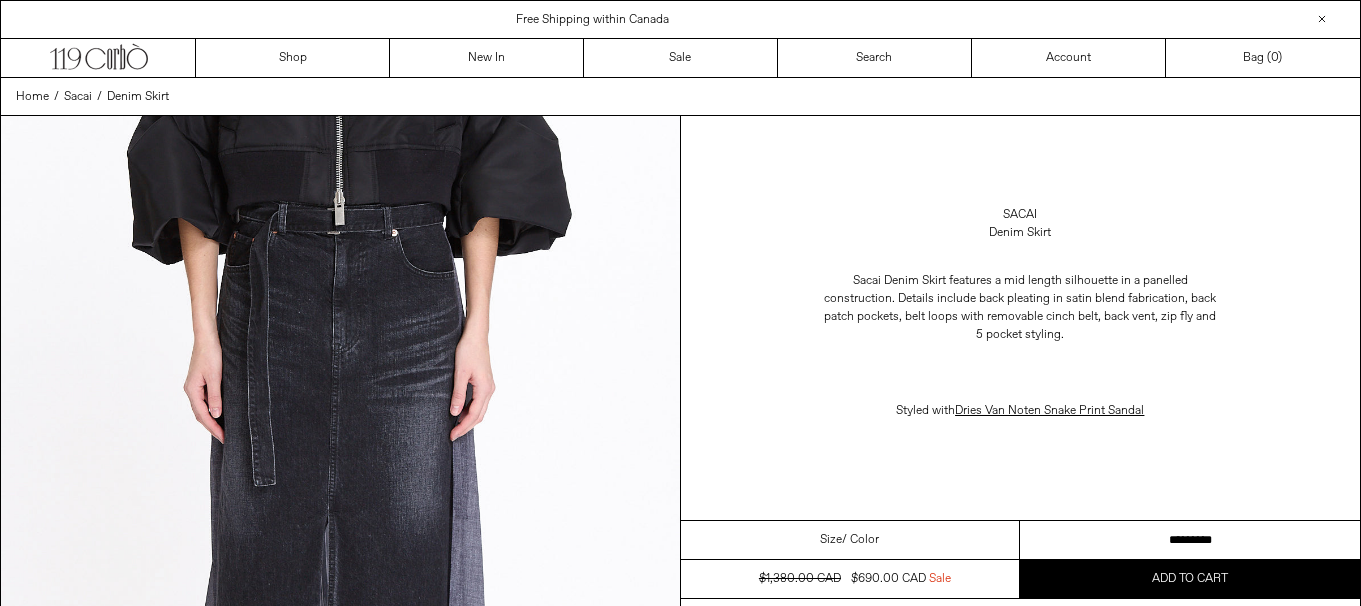 click on "*********
*********
*********" at bounding box center (1190, 540) 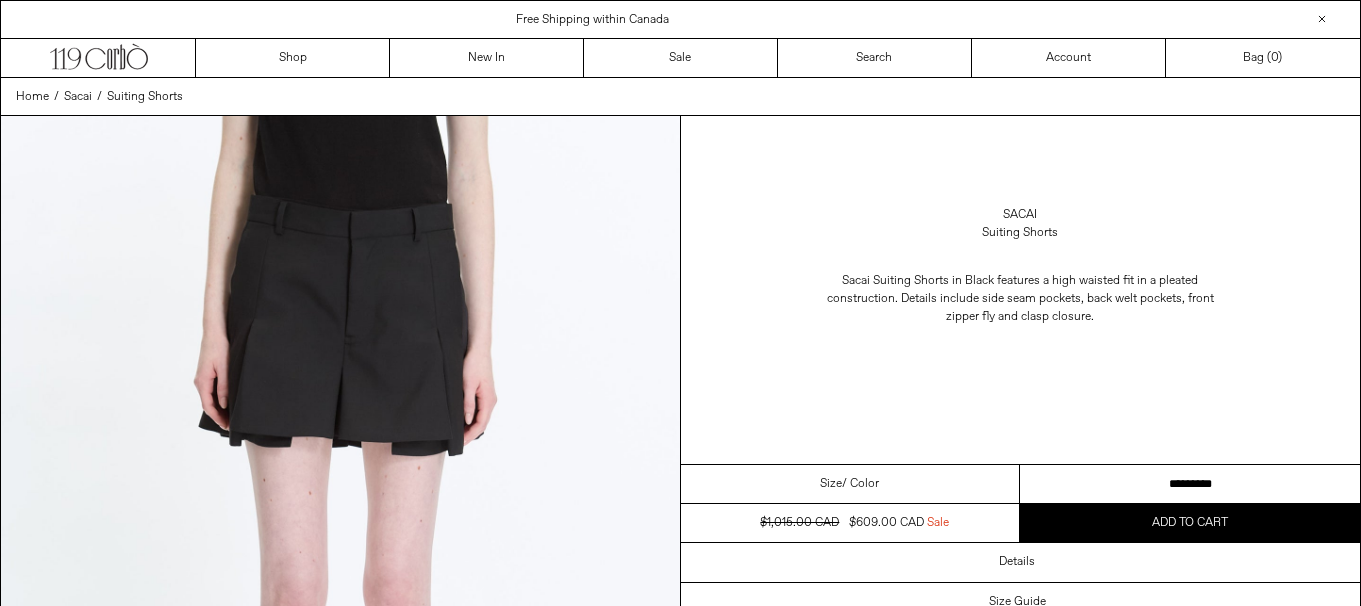 scroll, scrollTop: 0, scrollLeft: 0, axis: both 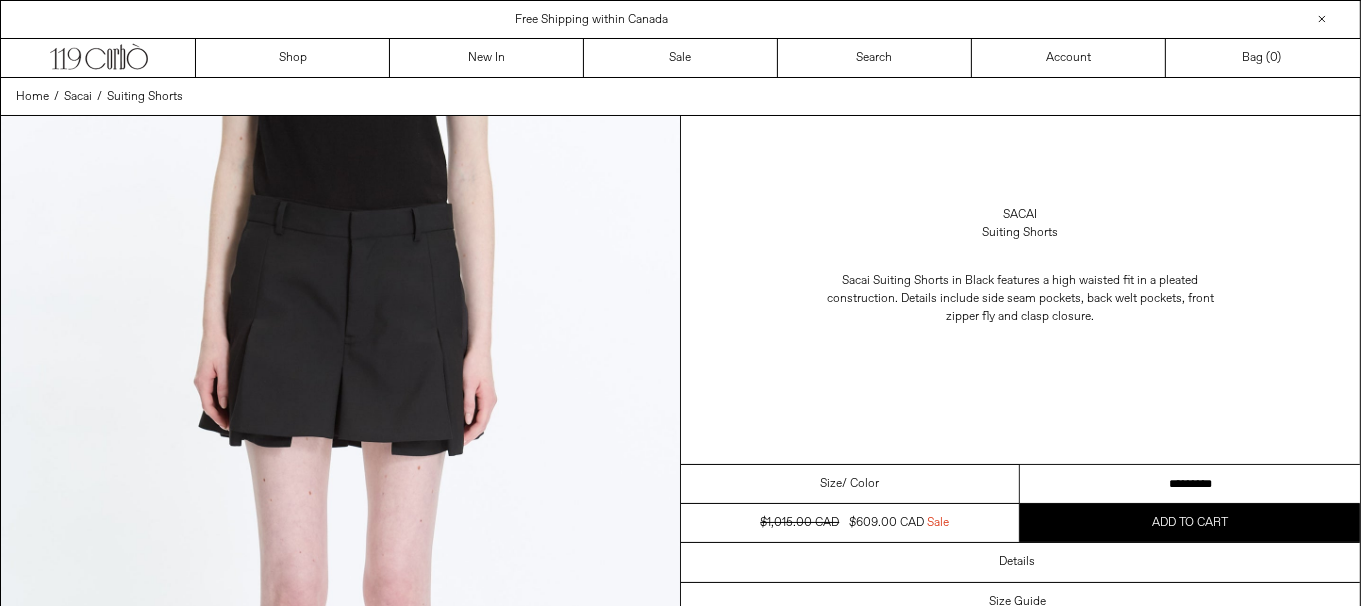 drag, startPoint x: 0, startPoint y: 0, endPoint x: 1225, endPoint y: 452, distance: 1305.7292 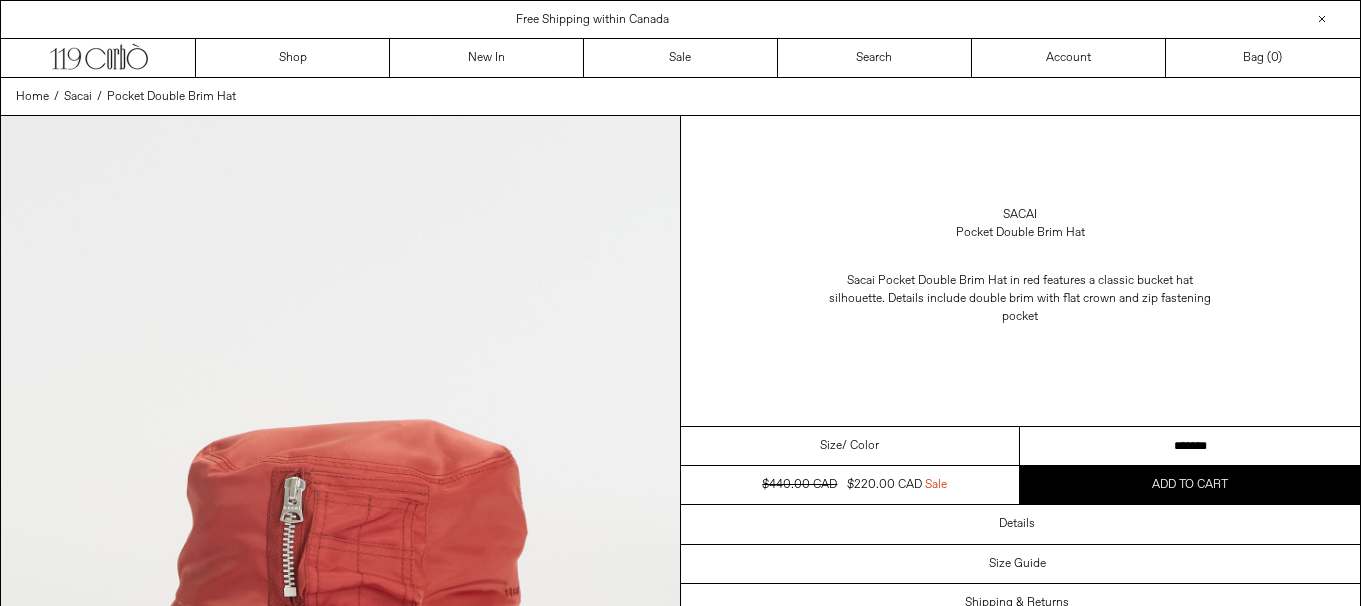 scroll, scrollTop: 0, scrollLeft: 0, axis: both 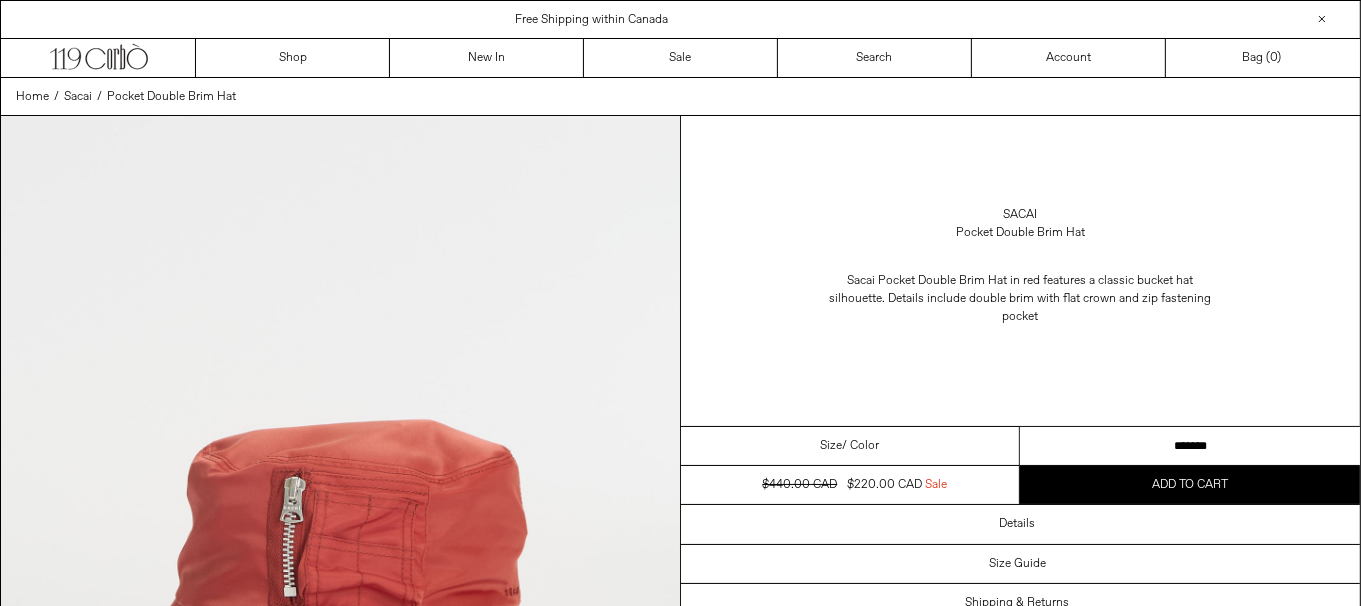 drag, startPoint x: 1189, startPoint y: 456, endPoint x: 1179, endPoint y: 284, distance: 172.29045 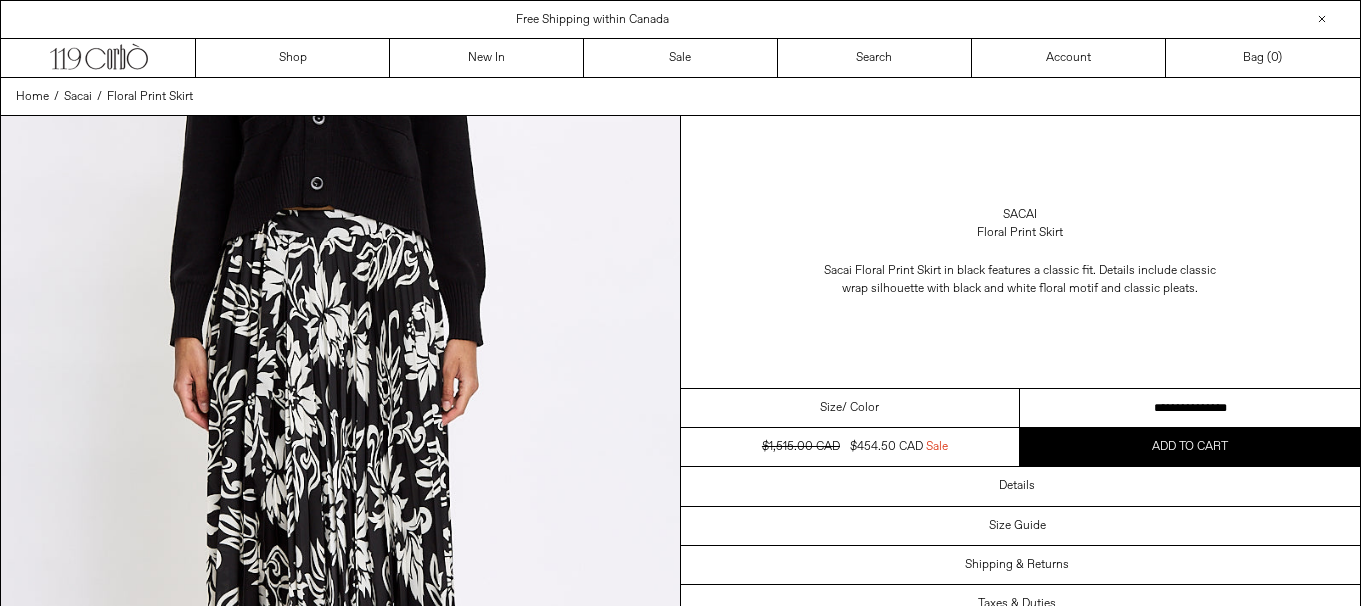 scroll, scrollTop: 0, scrollLeft: 0, axis: both 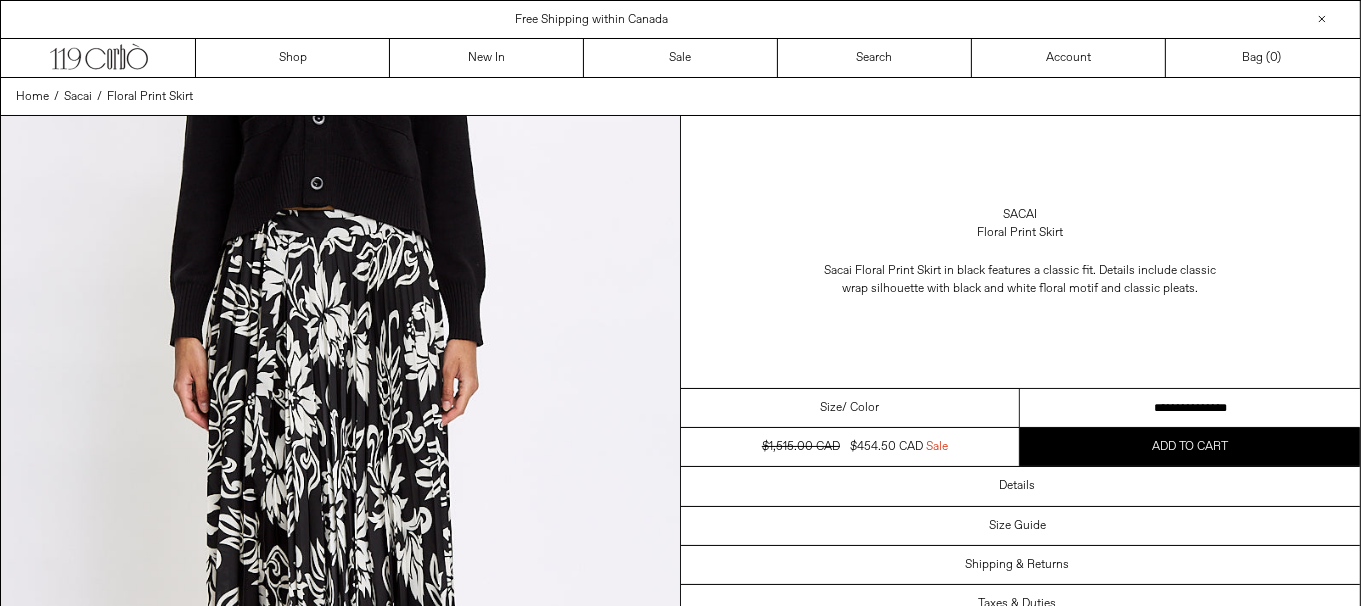 click on "**********" at bounding box center (1190, 408) 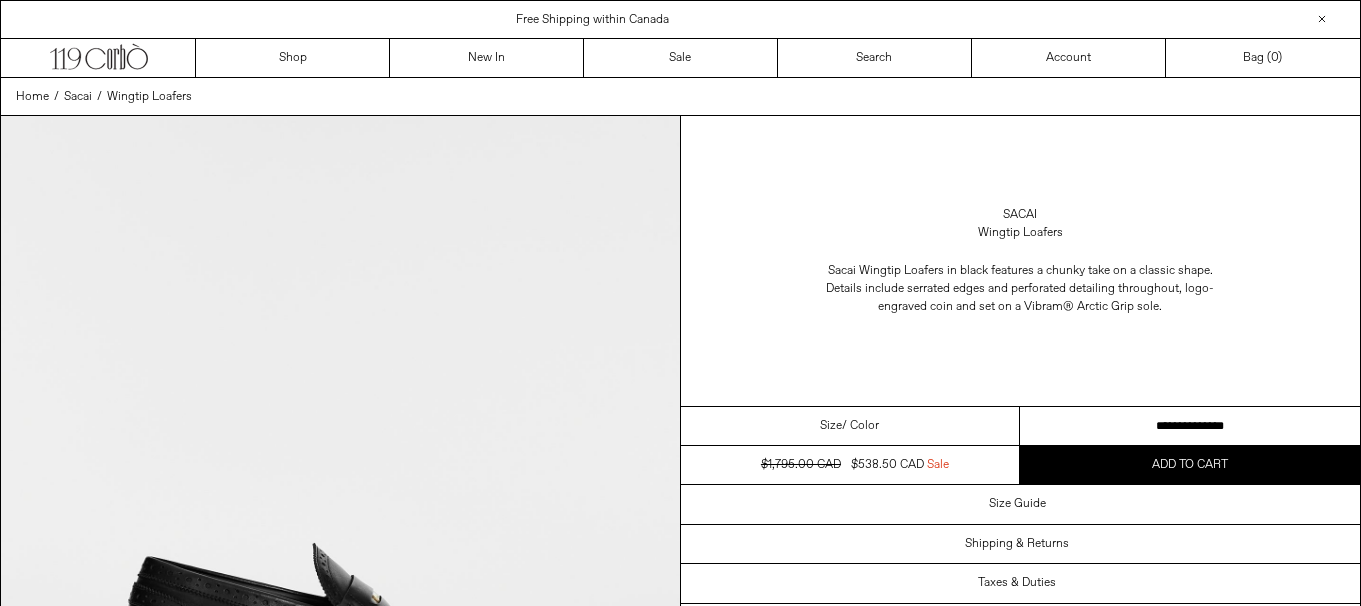 scroll, scrollTop: 0, scrollLeft: 0, axis: both 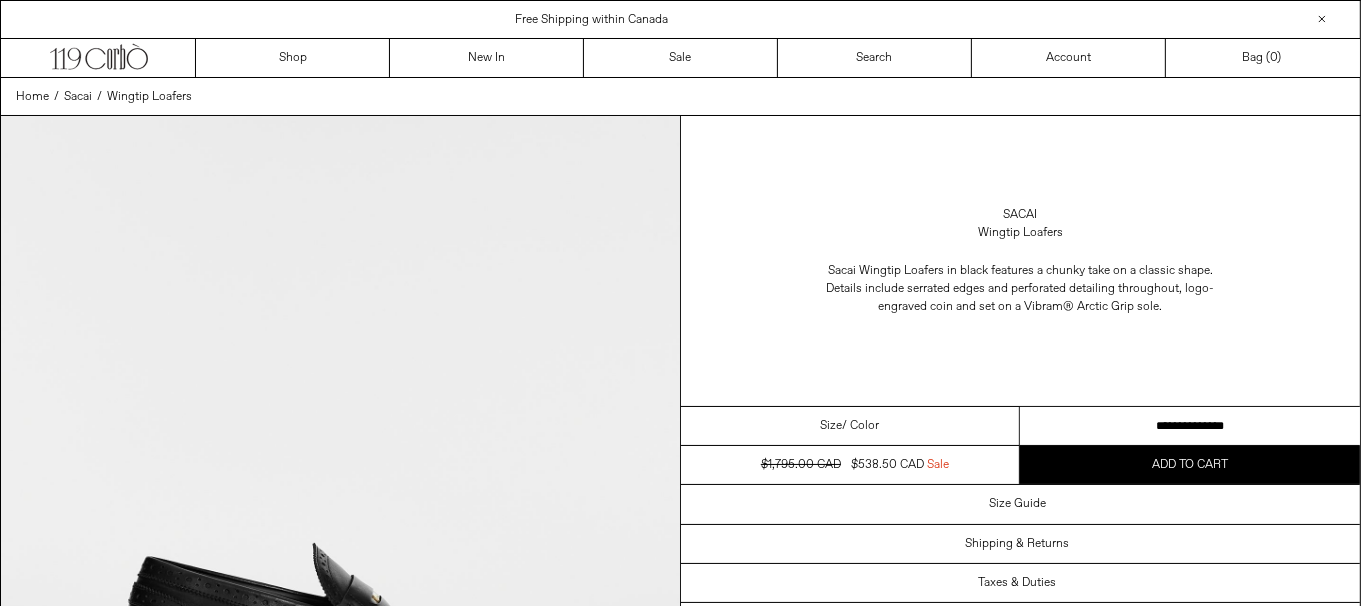 click on "**********" at bounding box center [1190, 426] 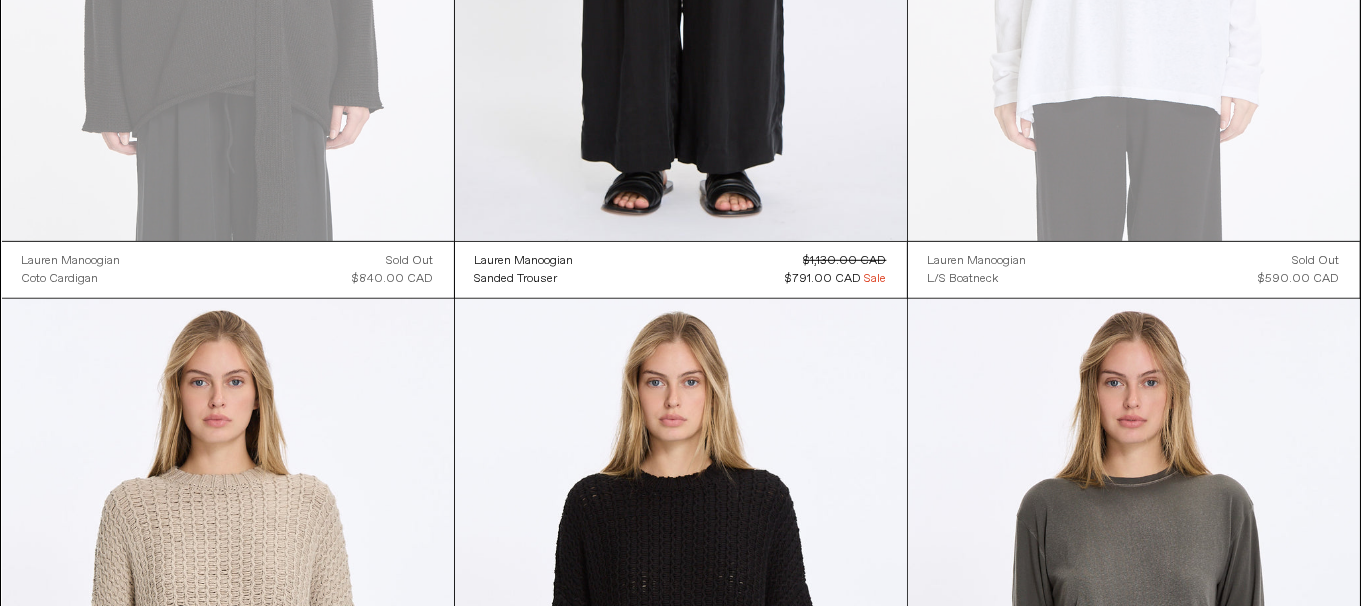 scroll, scrollTop: 1300, scrollLeft: 0, axis: vertical 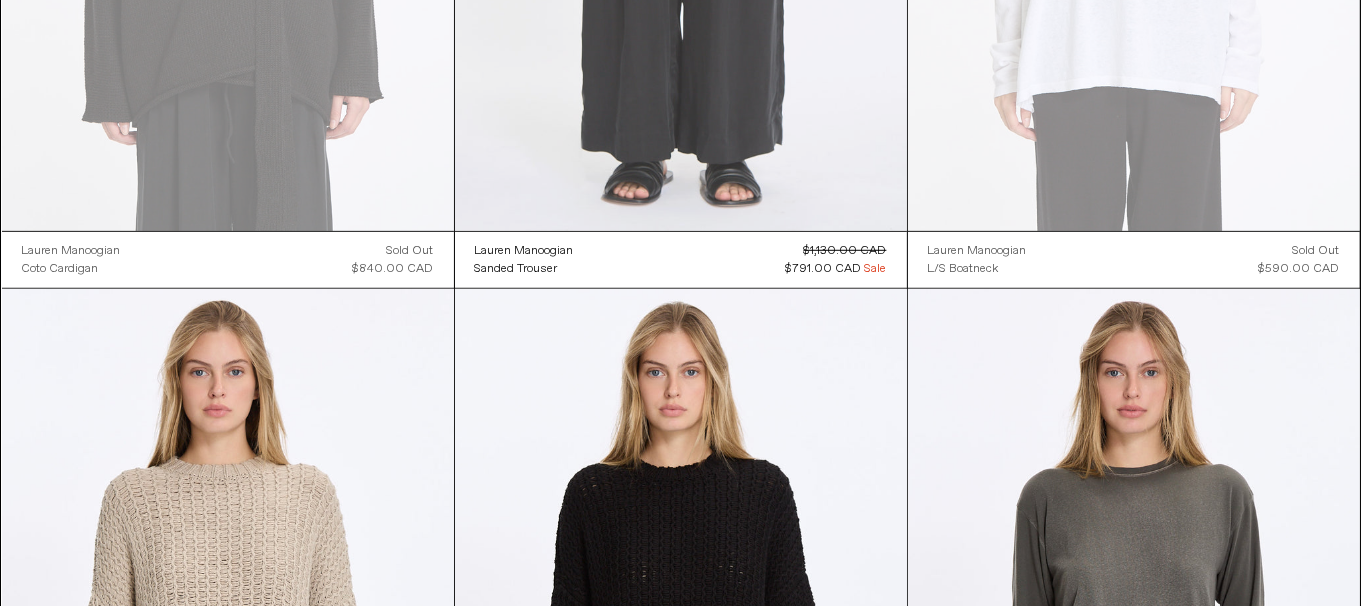 click at bounding box center [681, -108] 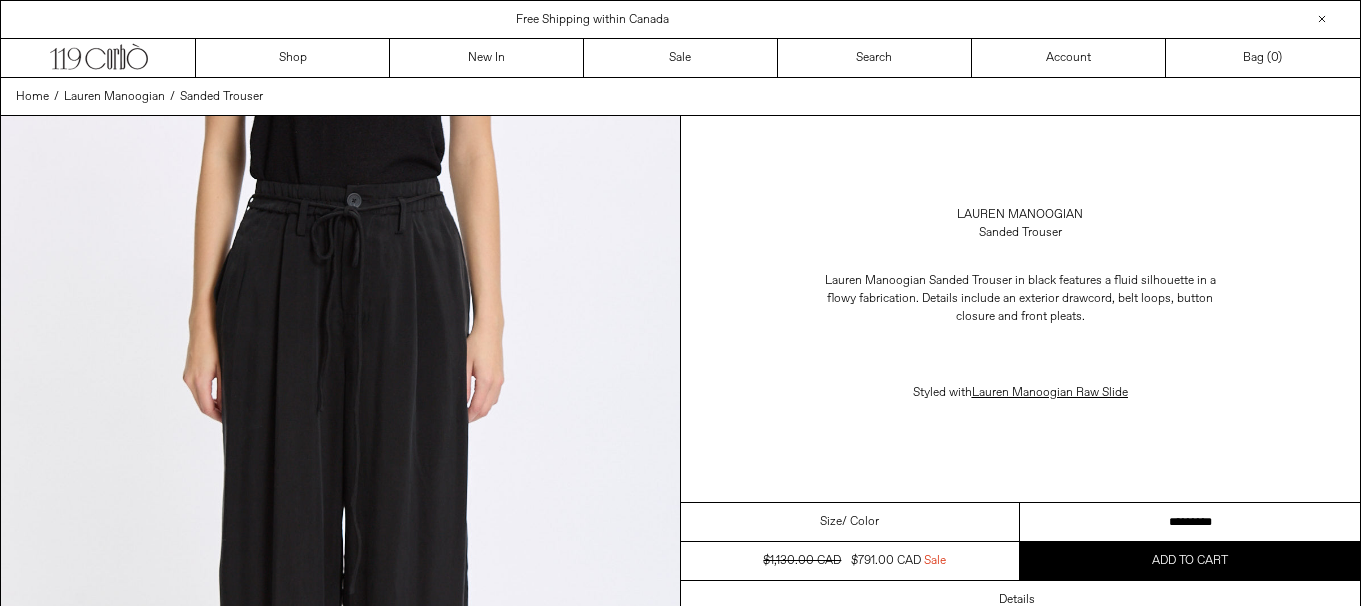 scroll, scrollTop: 0, scrollLeft: 0, axis: both 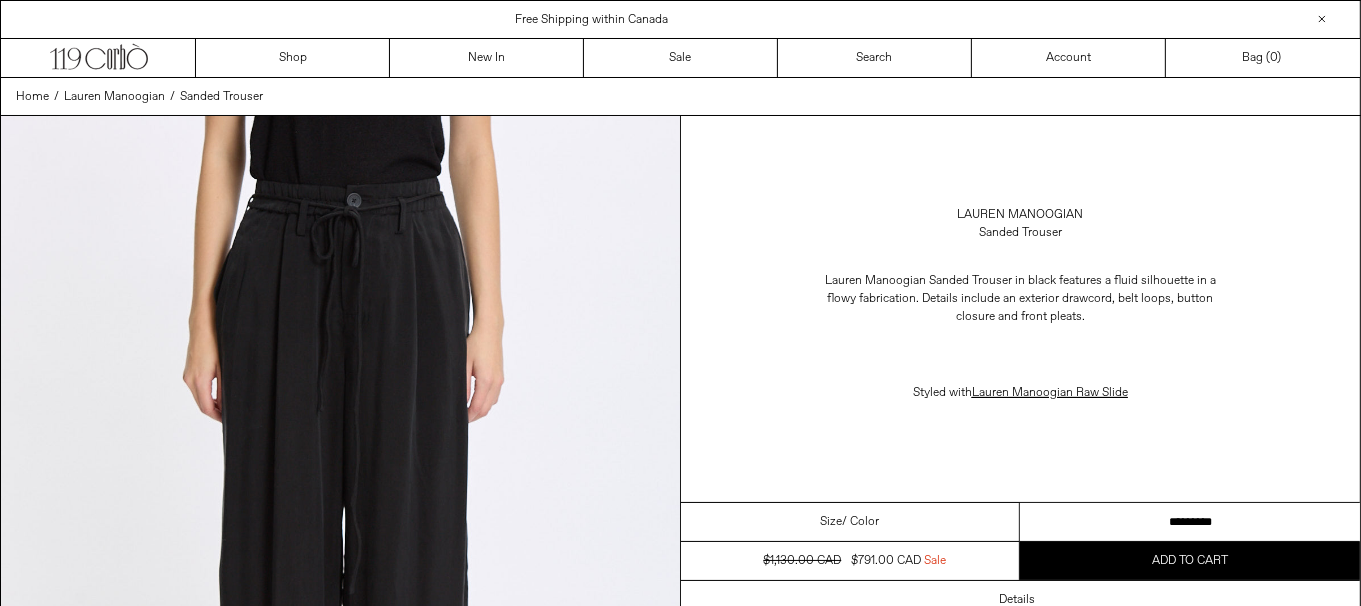 drag, startPoint x: 0, startPoint y: 0, endPoint x: 1374, endPoint y: 507, distance: 1464.5563 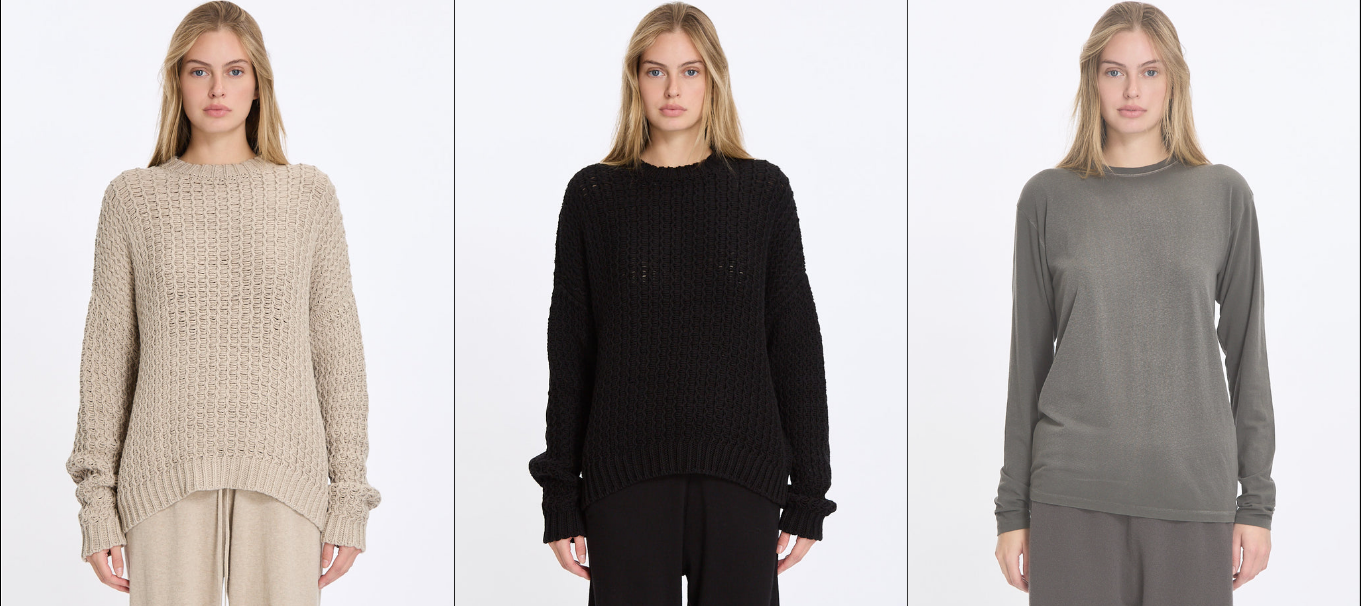 scroll, scrollTop: 0, scrollLeft: 0, axis: both 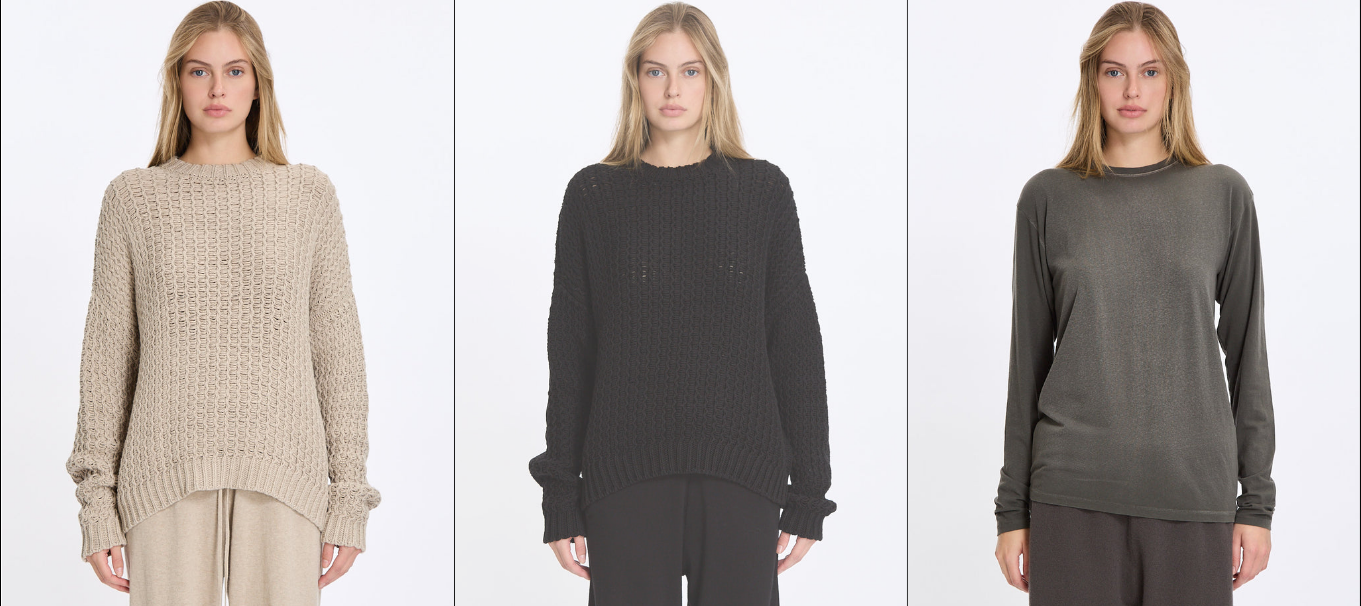 click at bounding box center (681, 328) 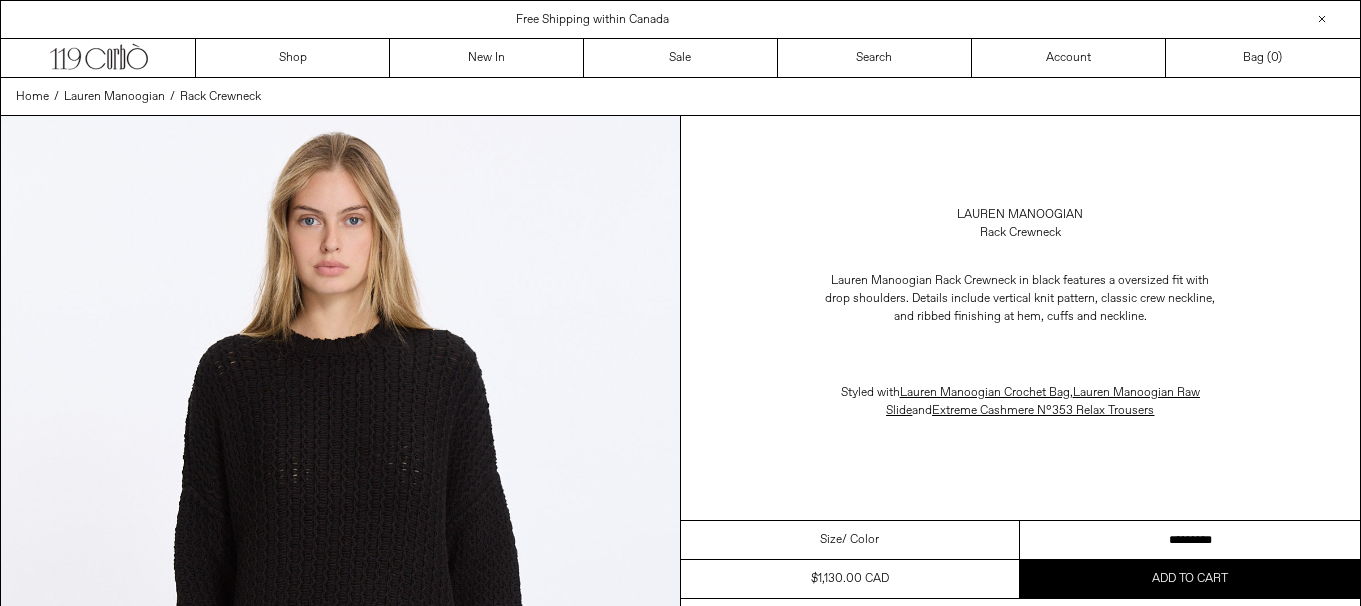 scroll, scrollTop: 0, scrollLeft: 0, axis: both 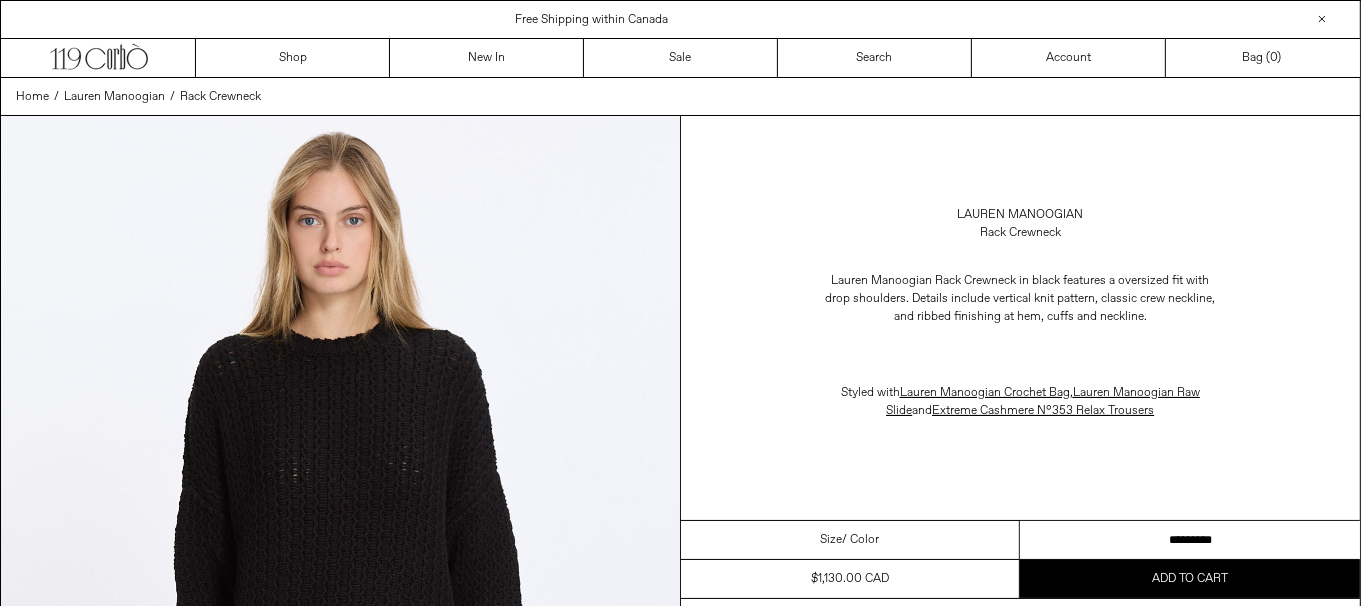 click on "*********
*********" at bounding box center (1190, 540) 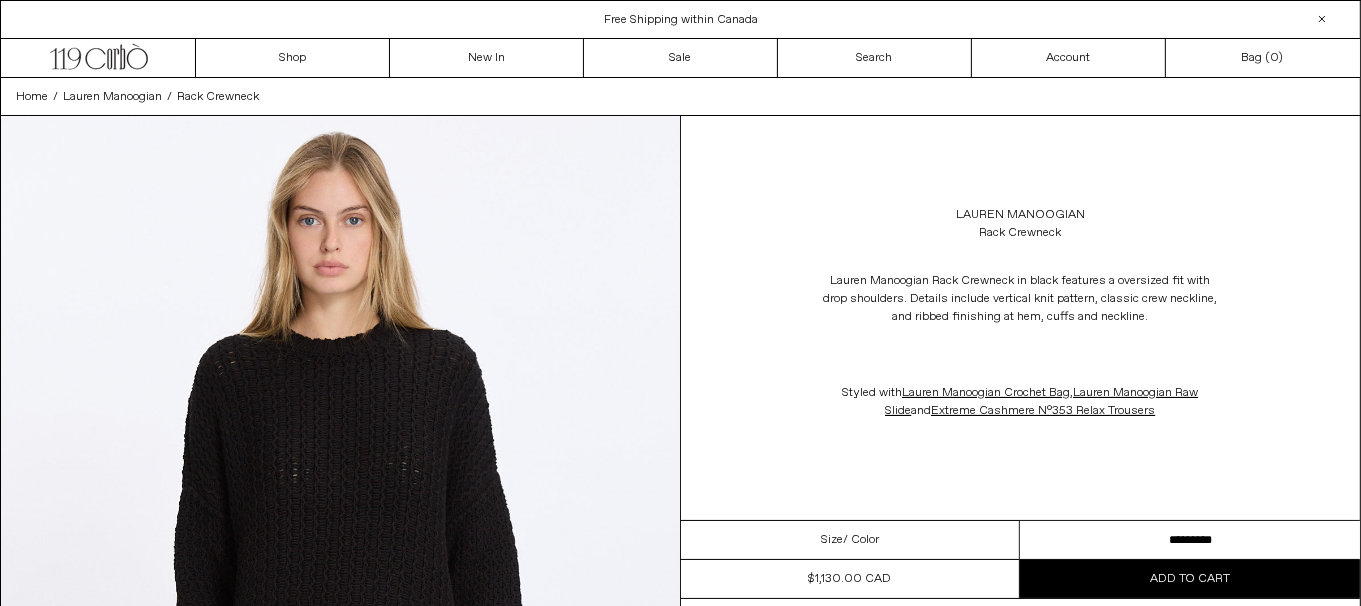 scroll, scrollTop: 0, scrollLeft: 0, axis: both 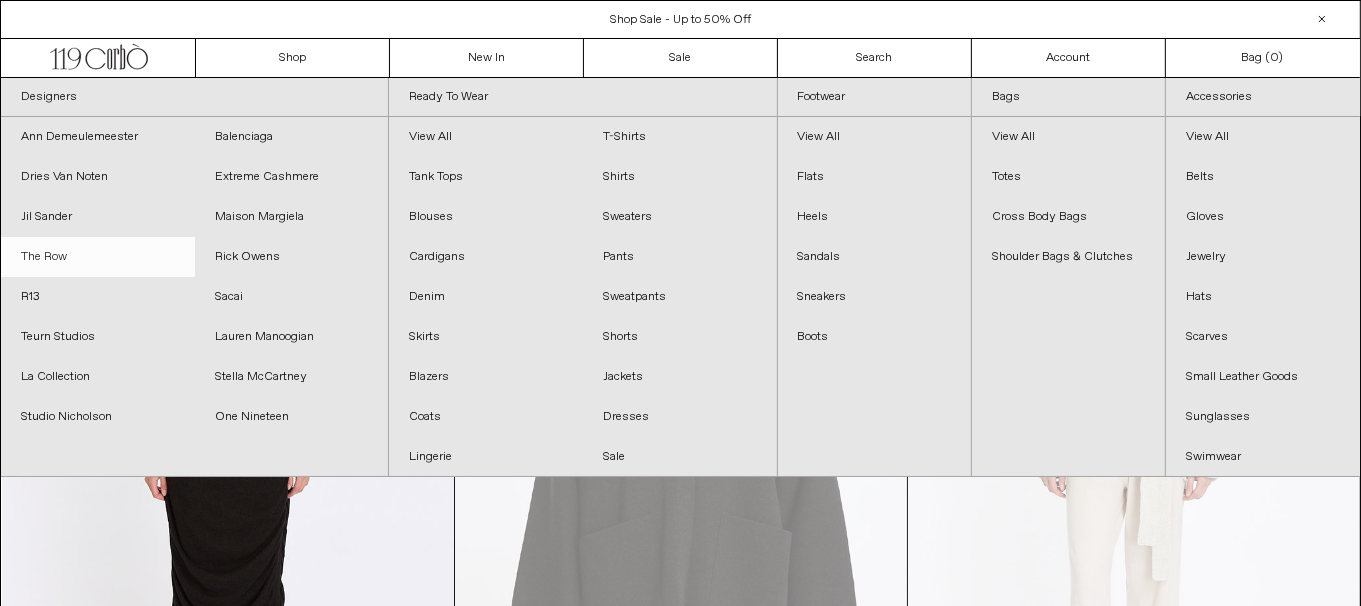 click on "The Row" at bounding box center (98, 257) 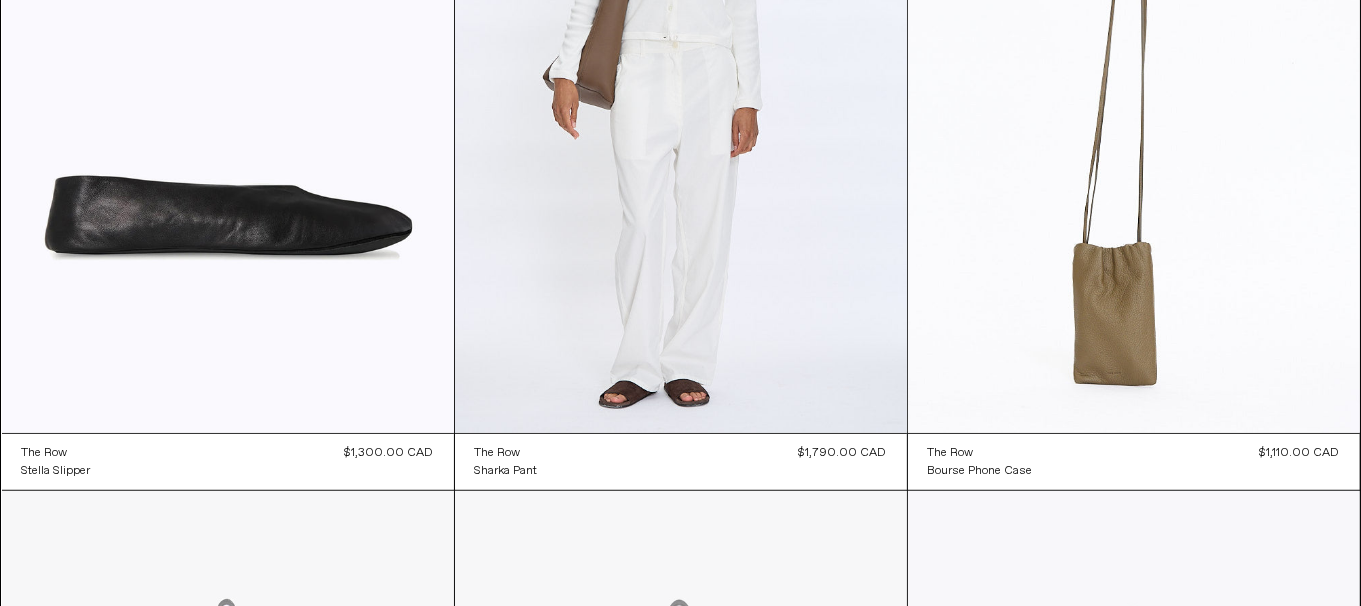 scroll, scrollTop: 1099, scrollLeft: 0, axis: vertical 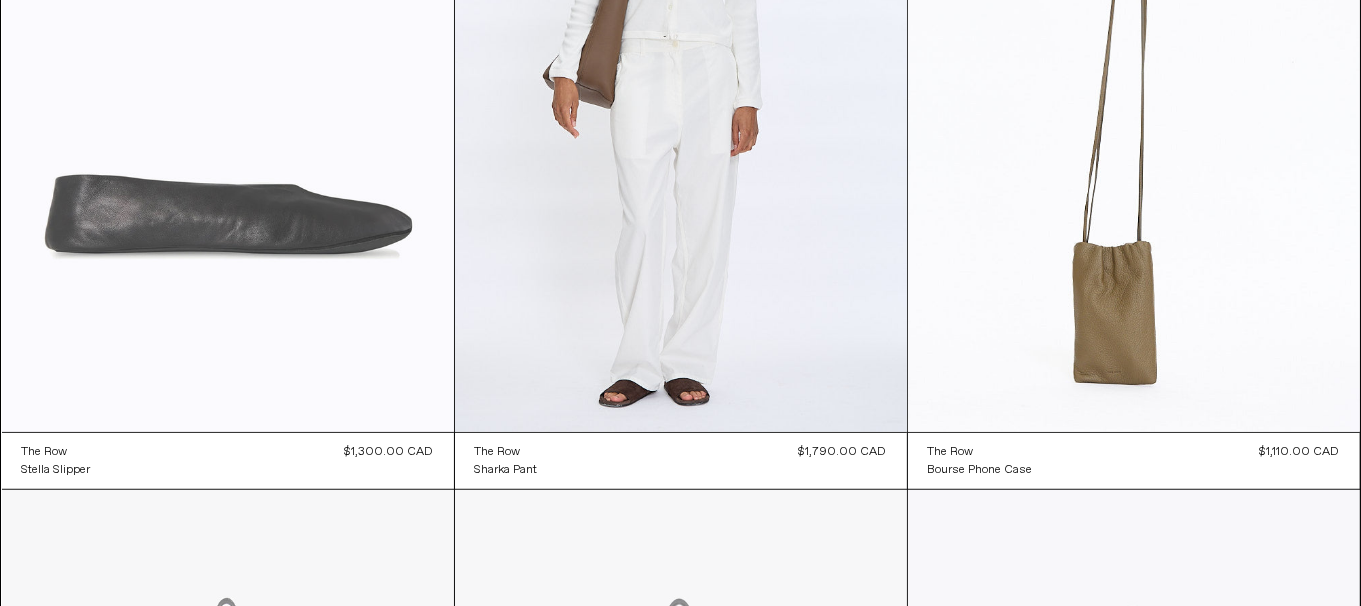 click at bounding box center [228, 93] 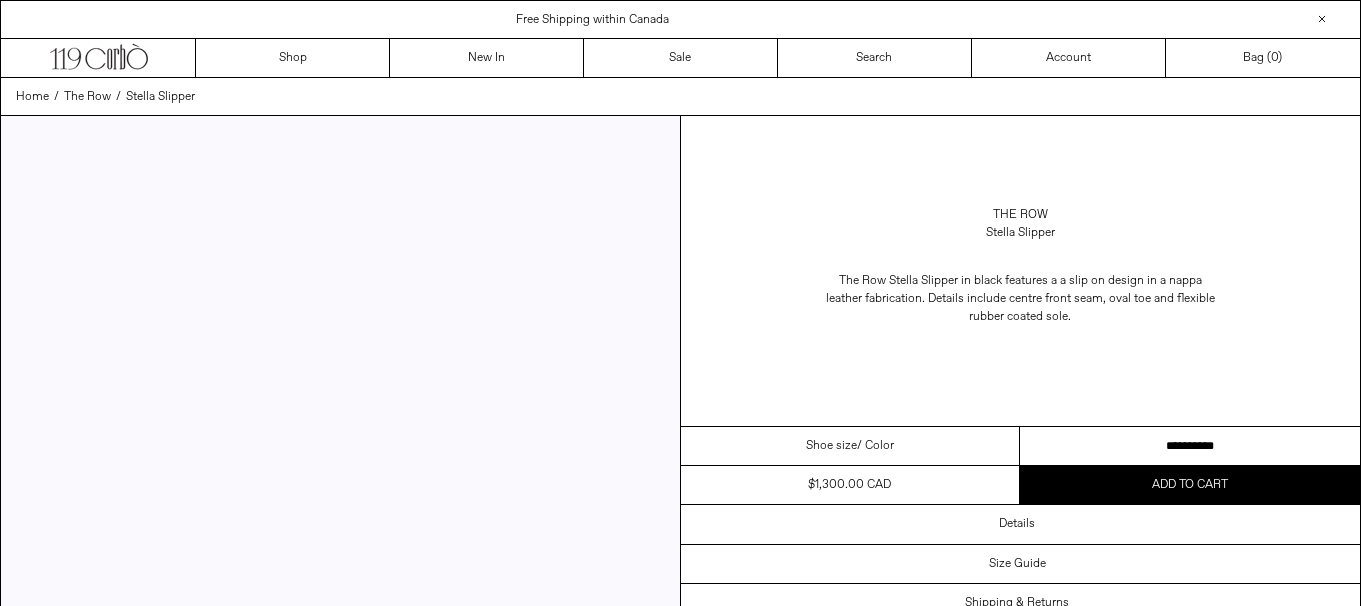 click on "**********" at bounding box center [1190, 446] 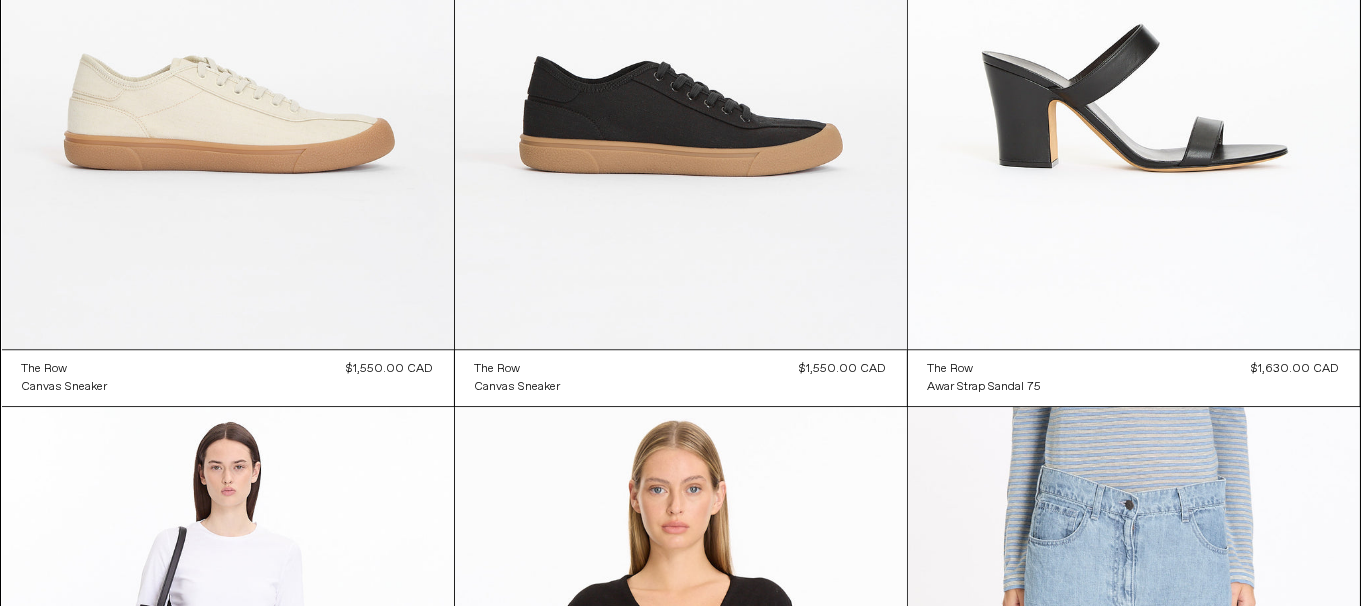 scroll, scrollTop: 12722, scrollLeft: 0, axis: vertical 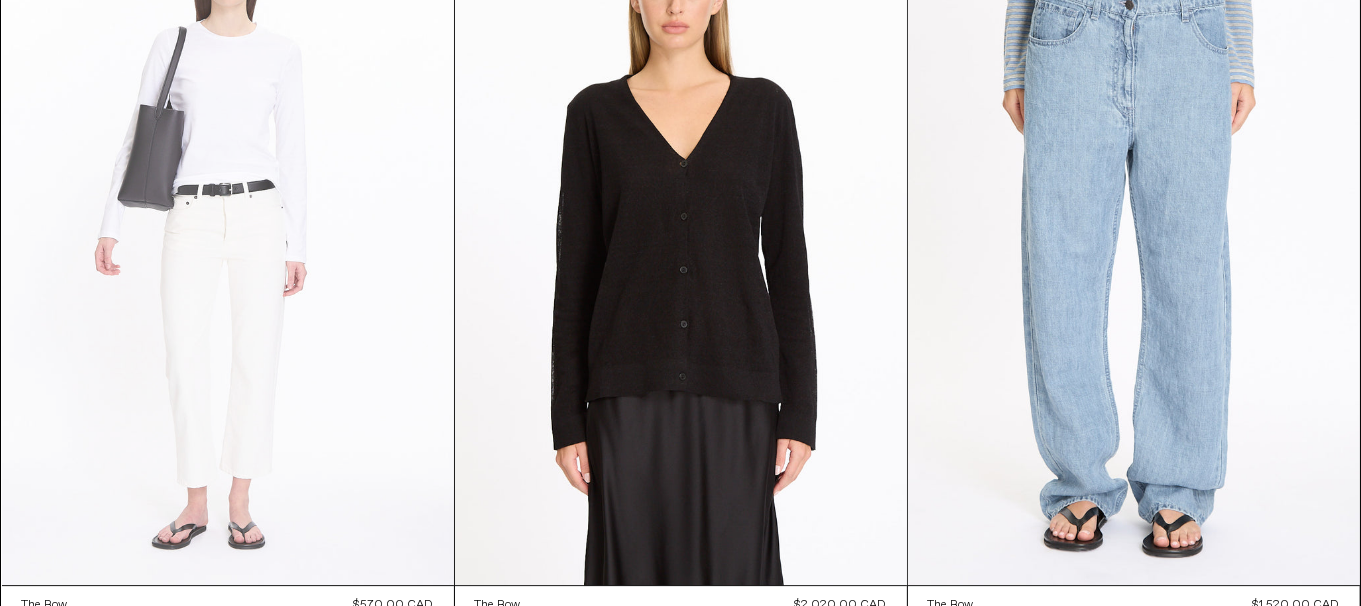 click at bounding box center [228, 246] 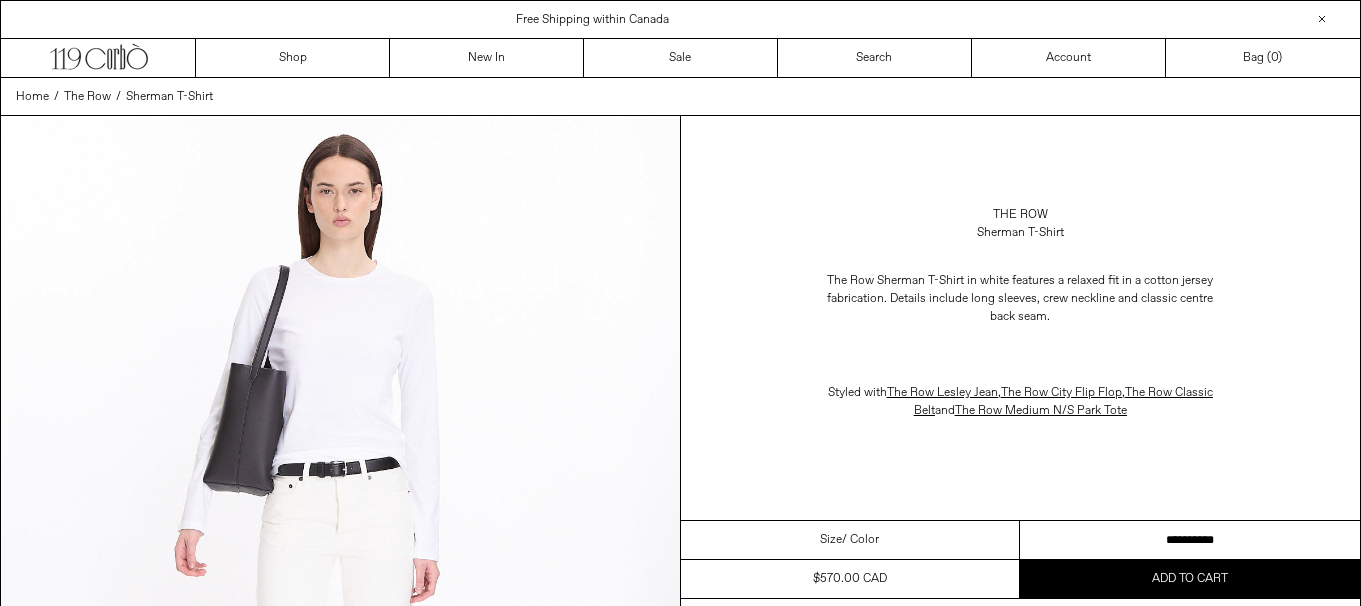 click on "**********" at bounding box center (1190, 540) 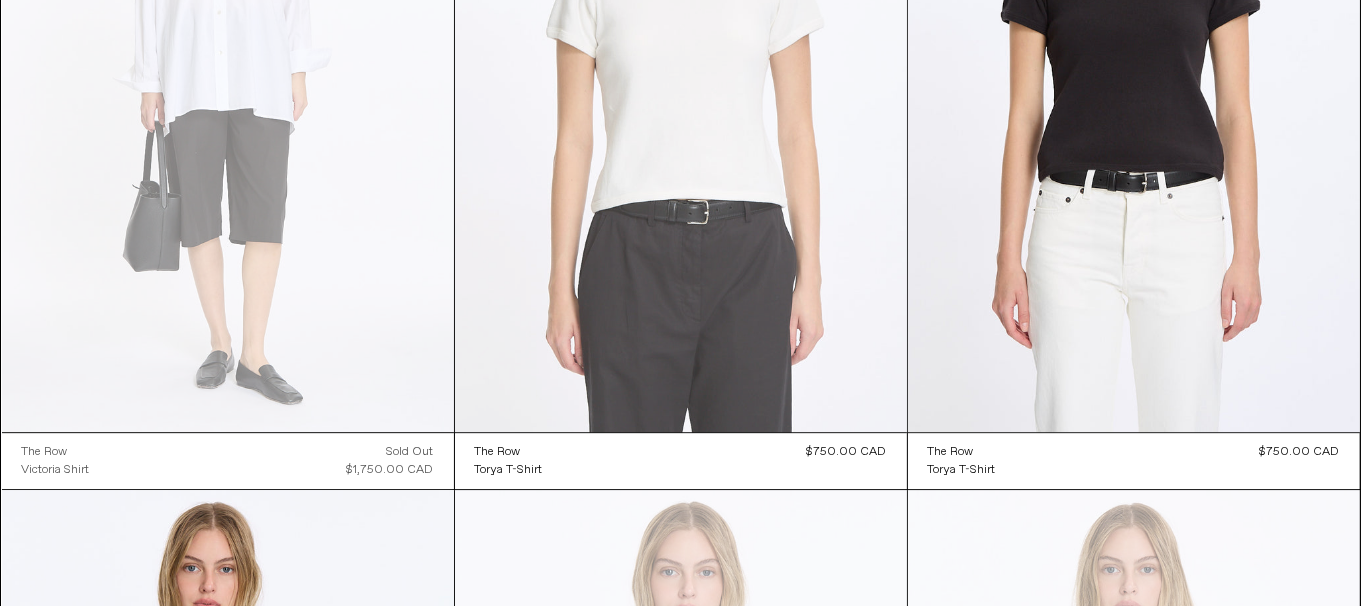 scroll, scrollTop: 0, scrollLeft: 0, axis: both 